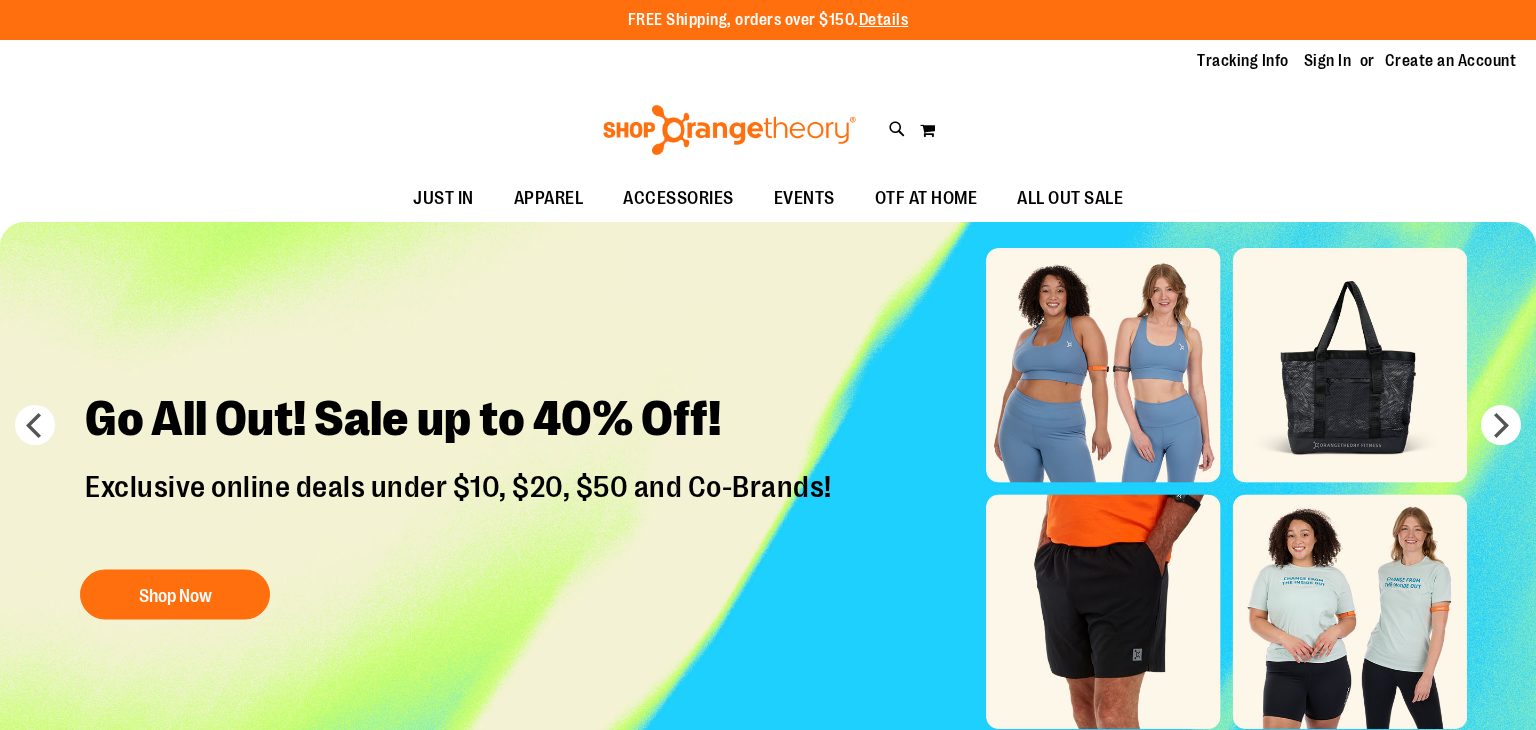 scroll, scrollTop: 0, scrollLeft: 0, axis: both 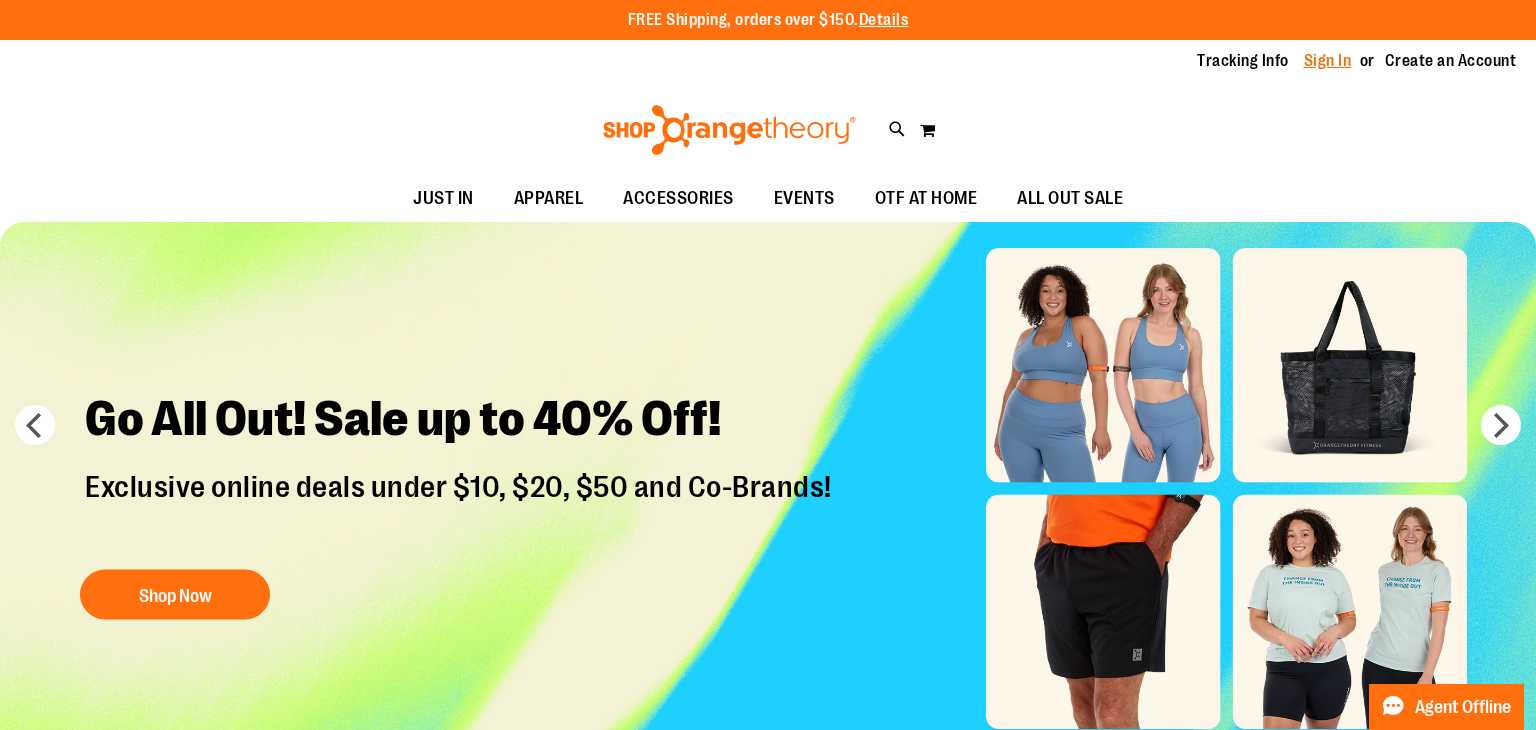 type on "**********" 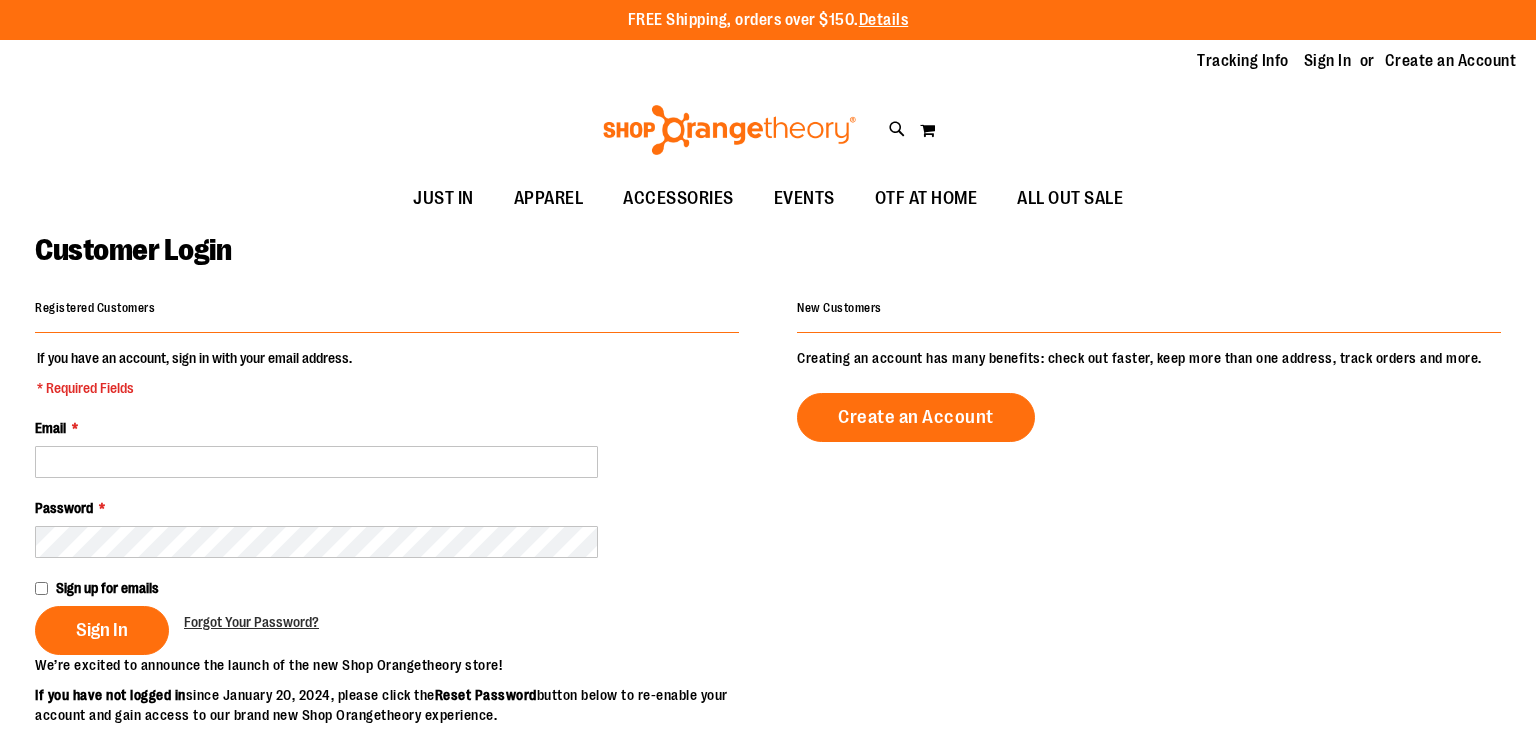 scroll, scrollTop: 0, scrollLeft: 0, axis: both 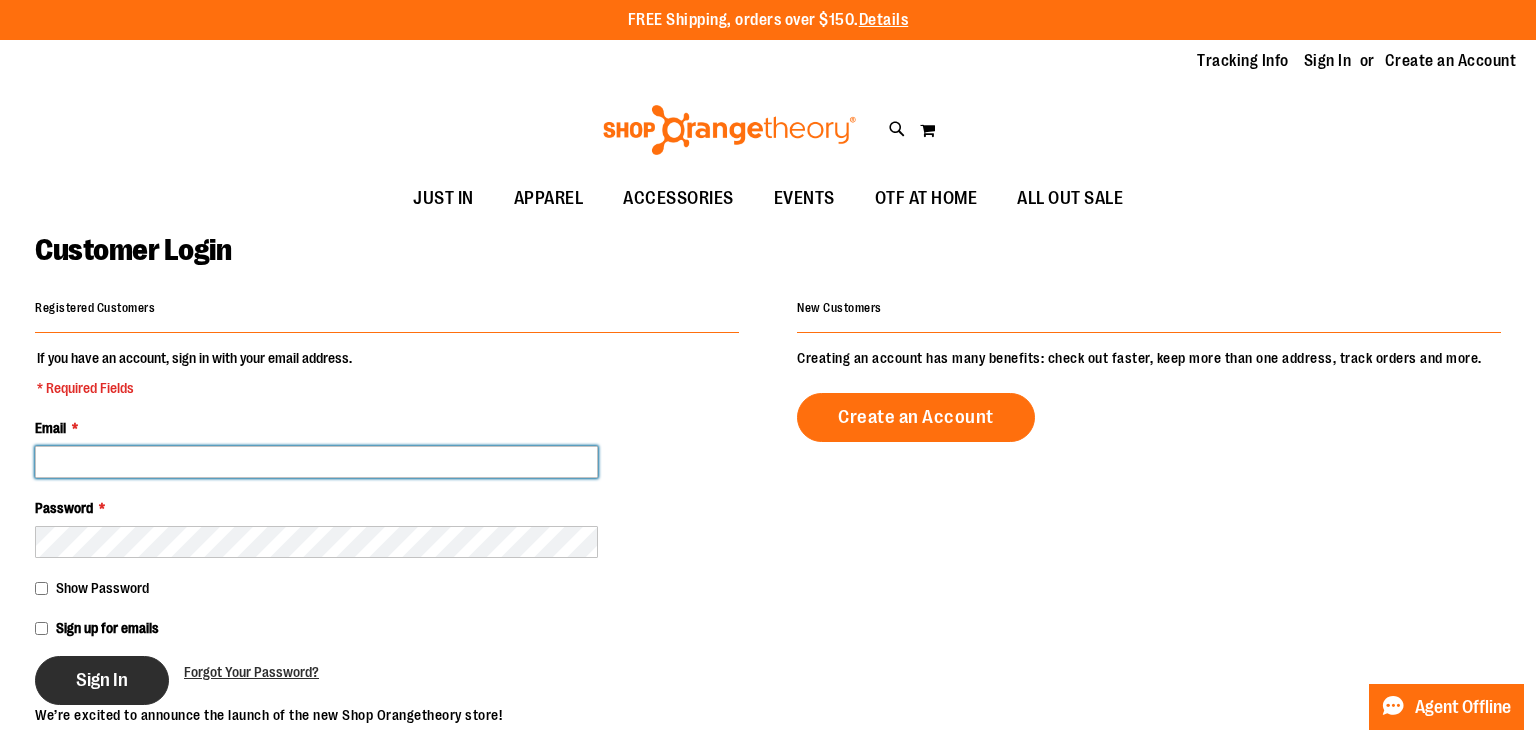 type on "**********" 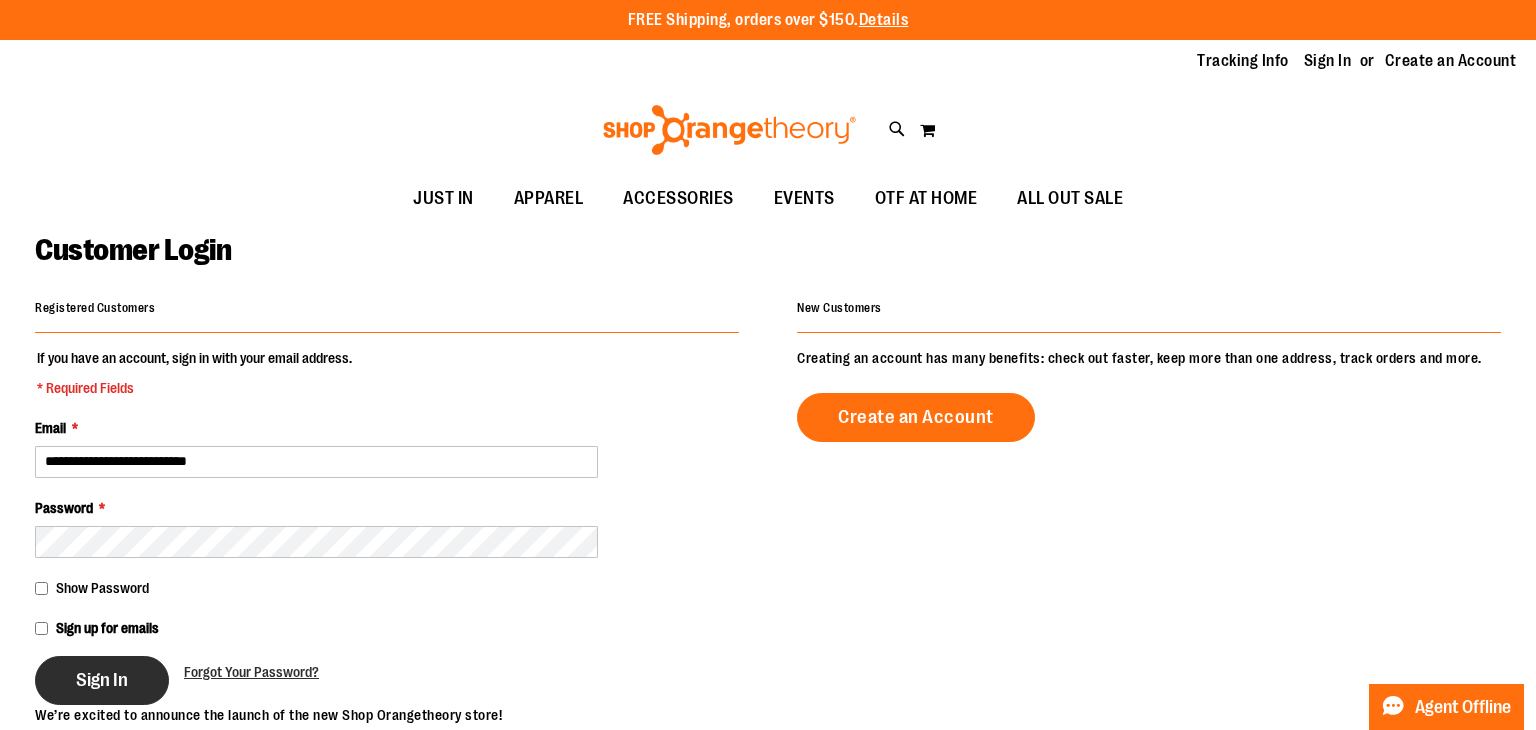 type on "**********" 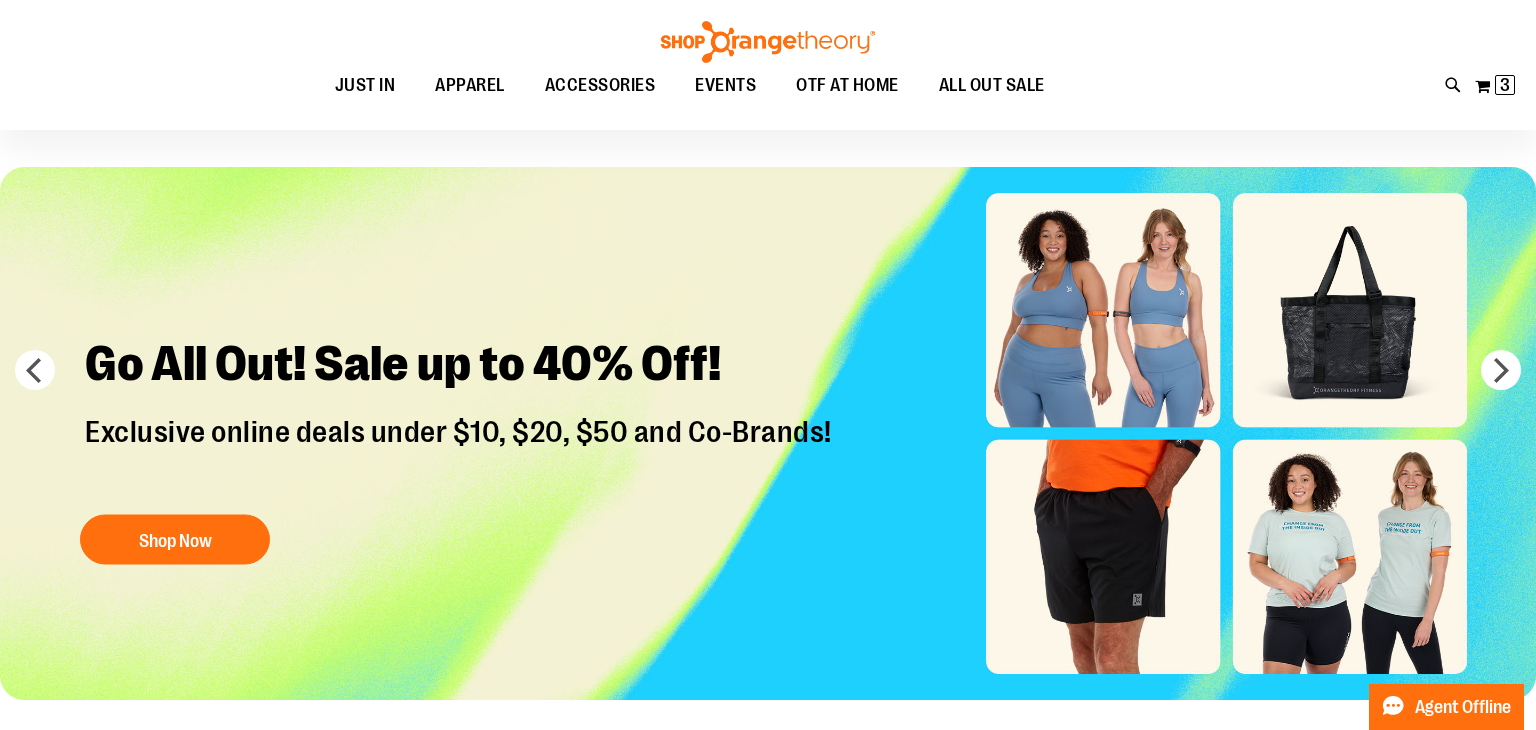 scroll, scrollTop: 0, scrollLeft: 0, axis: both 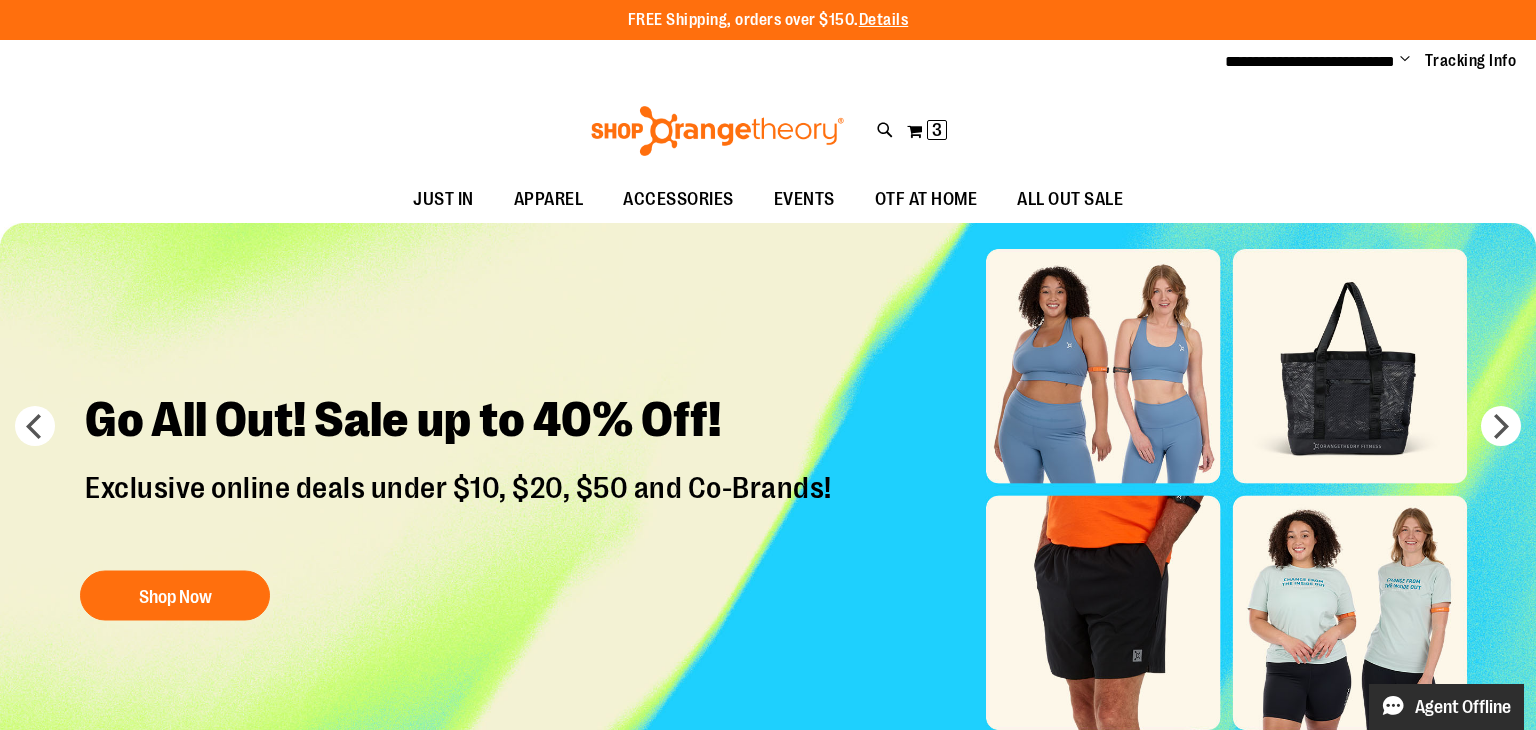 type on "**********" 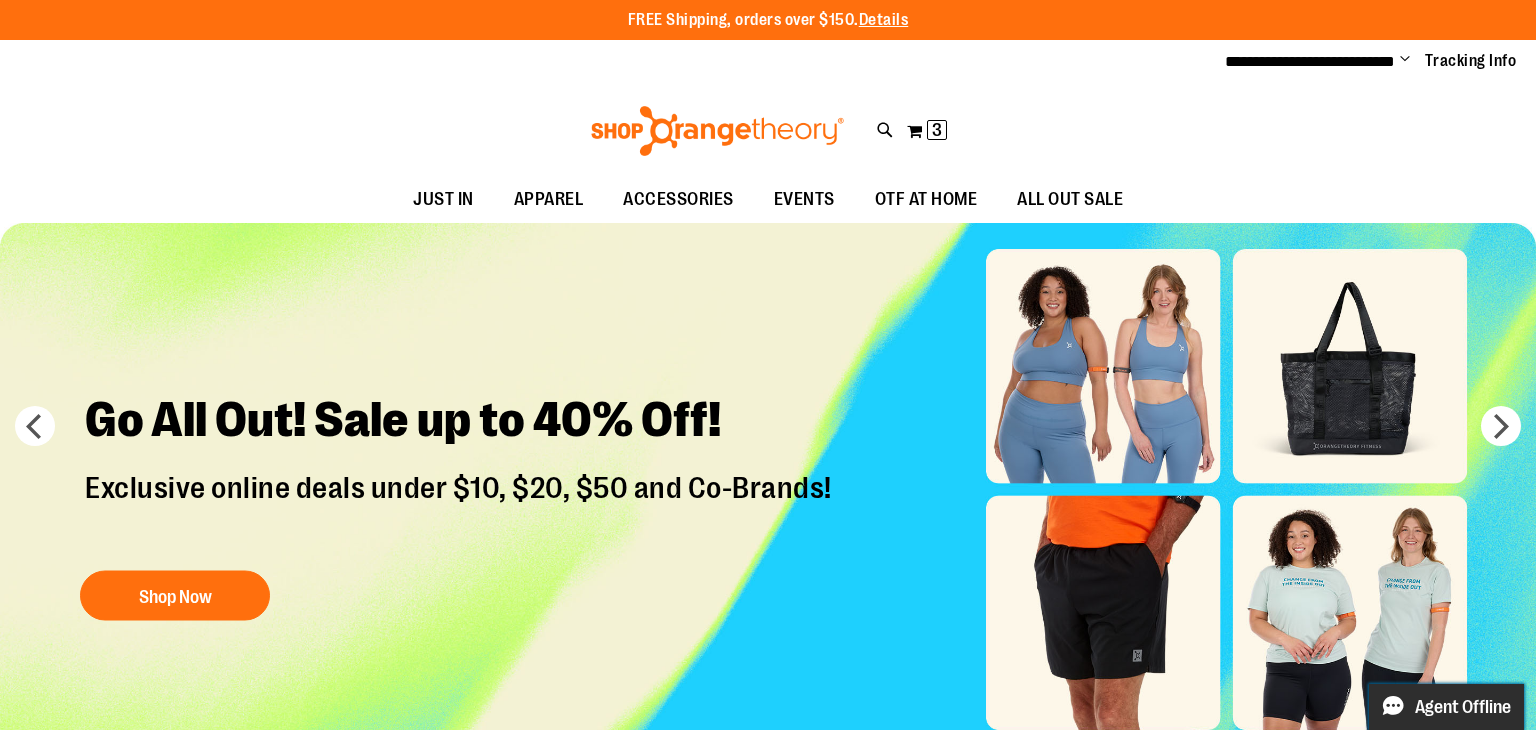 click on "Agent Offline" at bounding box center (1463, 707) 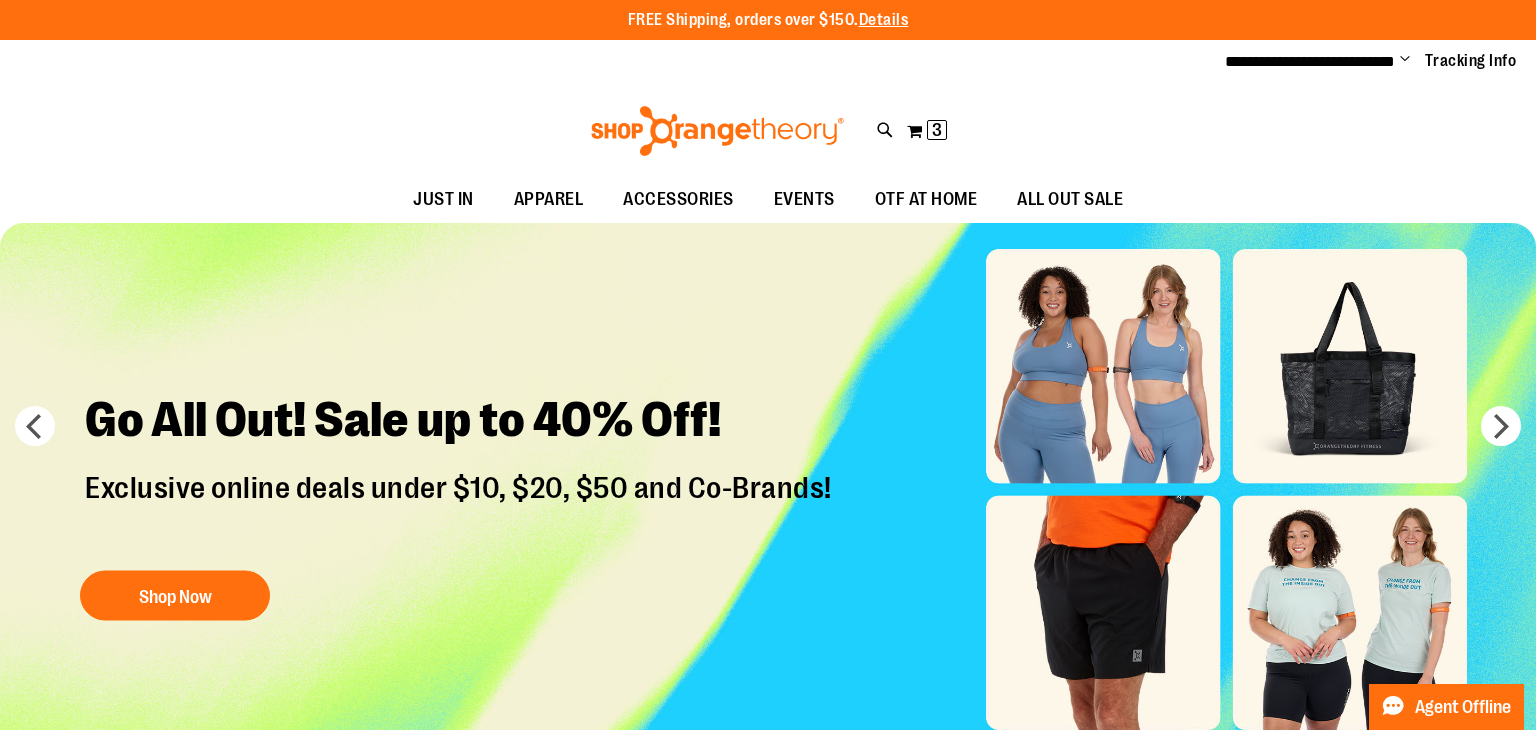 click on "Toggle Nav
Search
Popular Suggestions
Advanced Search" at bounding box center (768, 131) 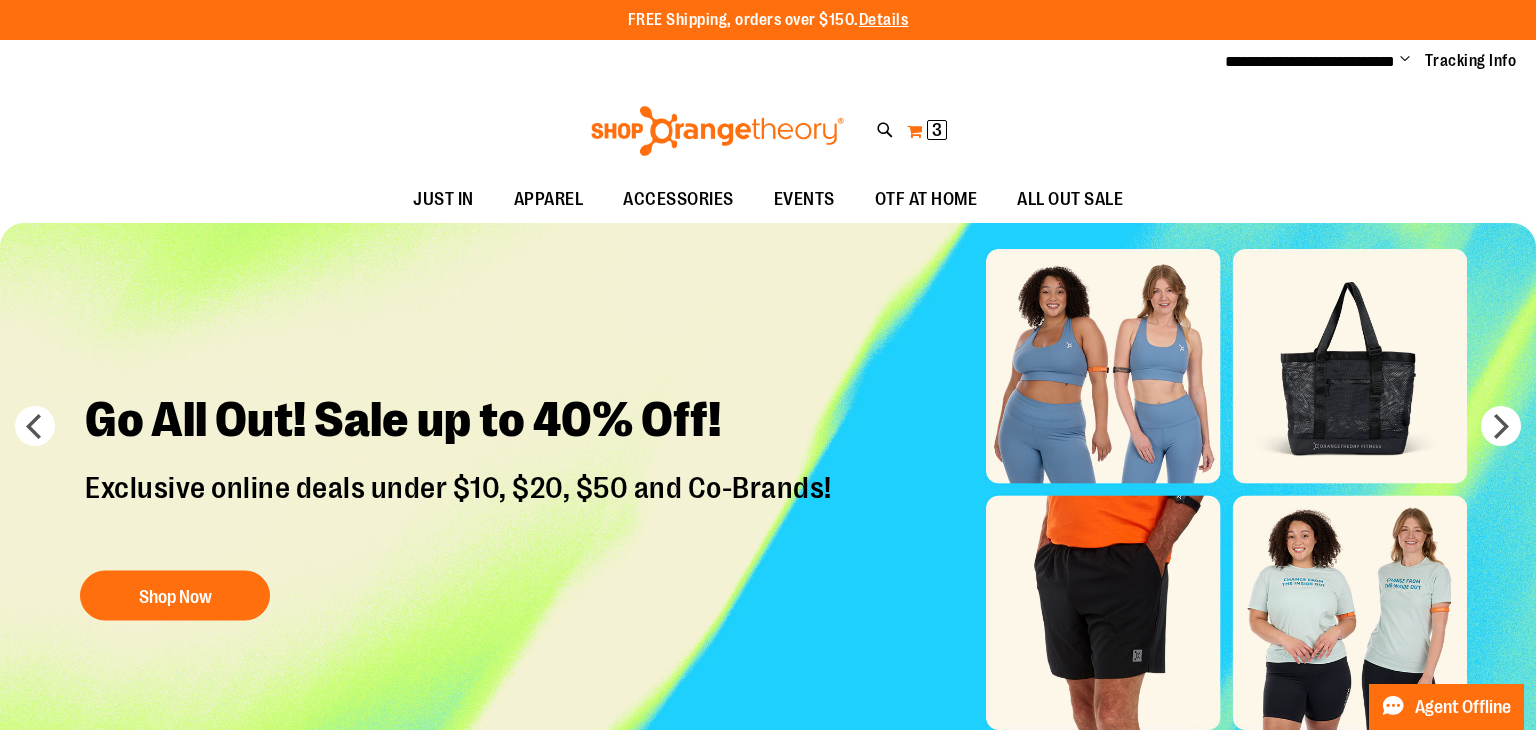 click on "My Cart
3
3
items" at bounding box center (927, 131) 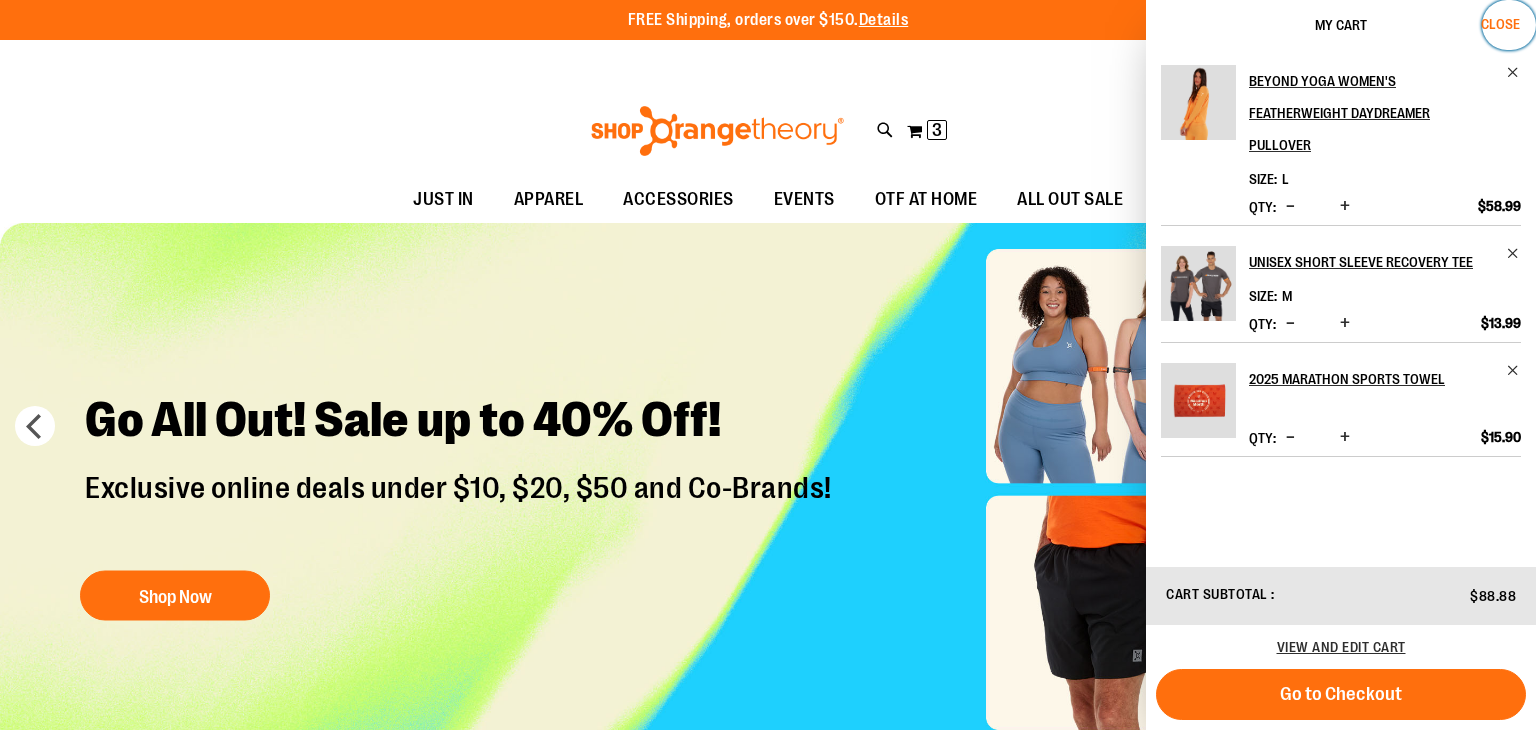 click on "Close" at bounding box center (1500, 24) 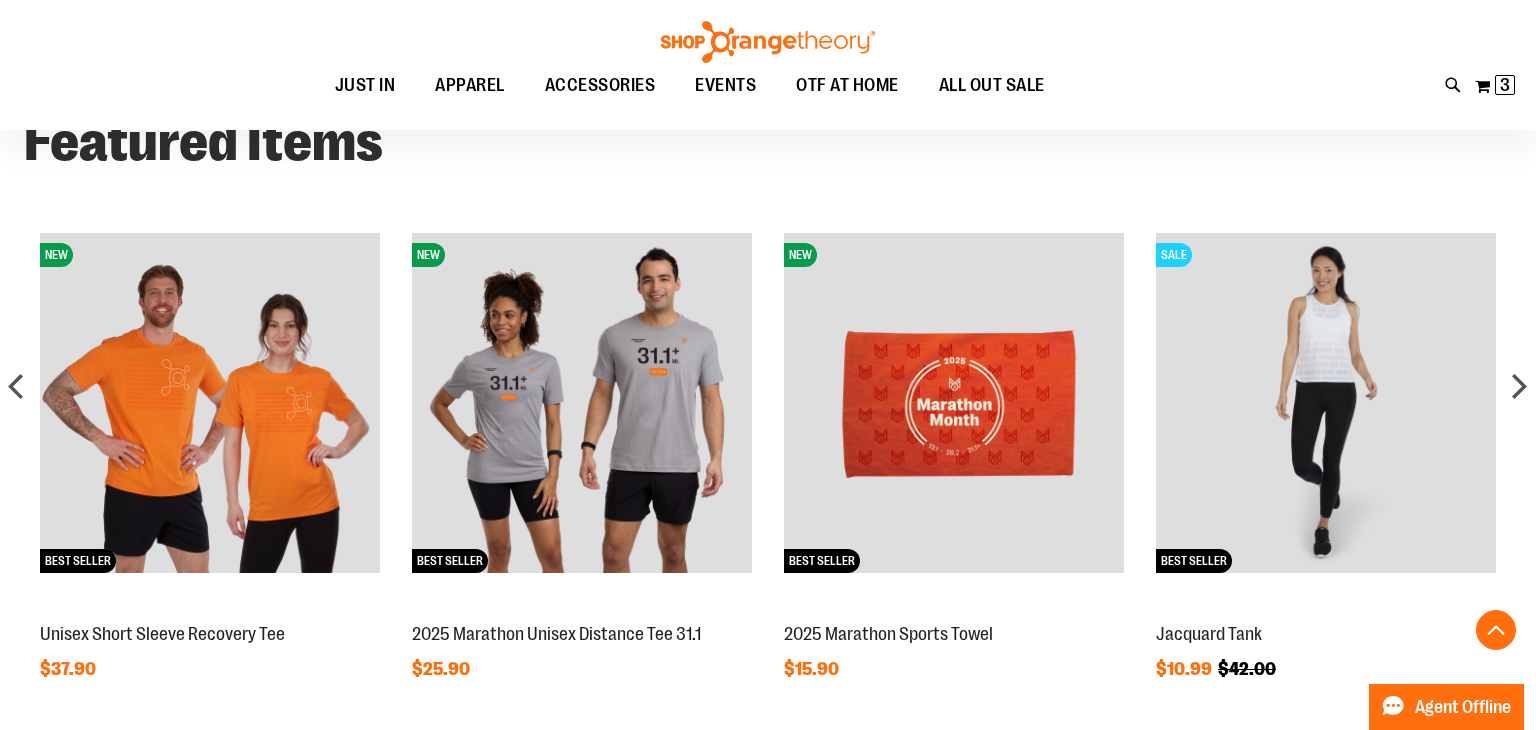 scroll, scrollTop: 0, scrollLeft: 0, axis: both 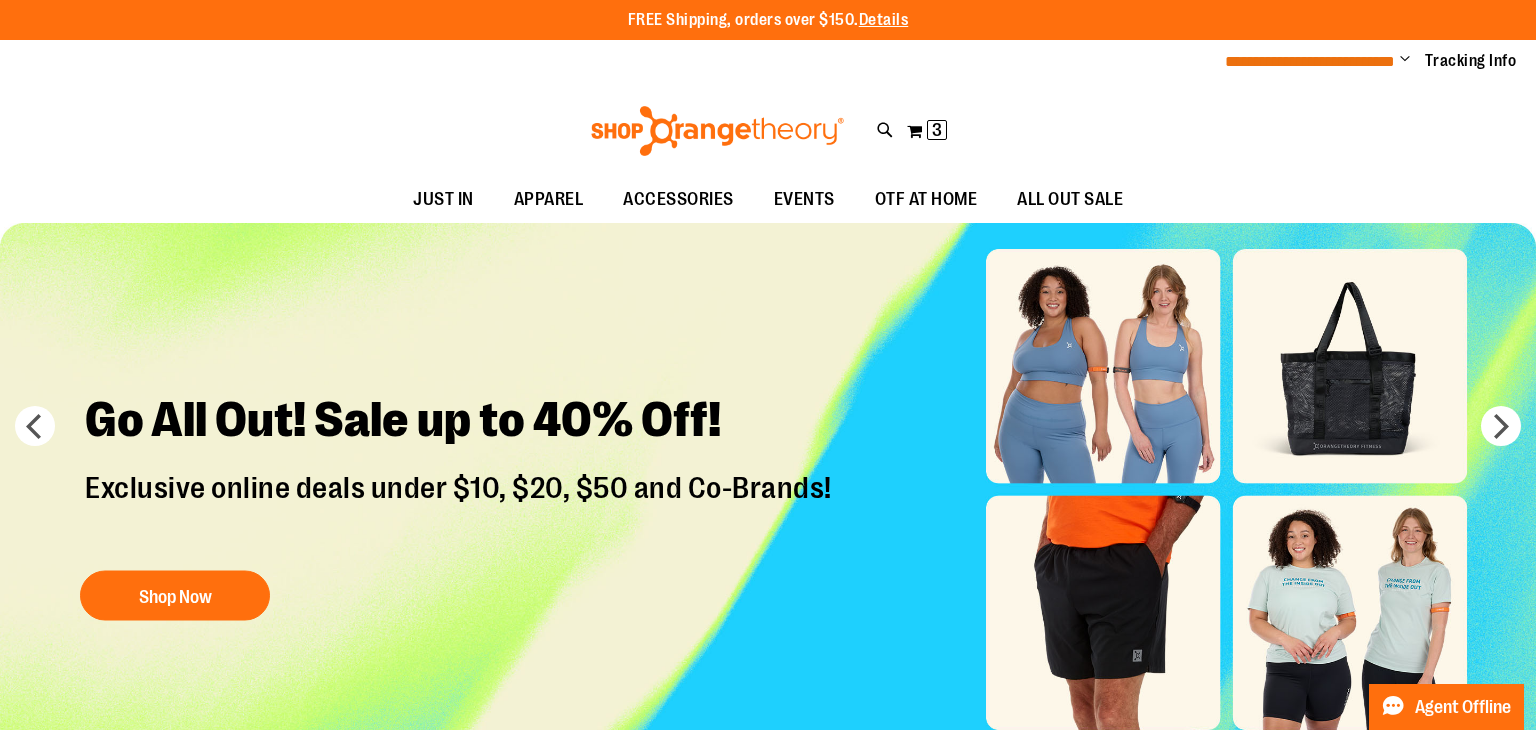 click on "**********" at bounding box center (1310, 61) 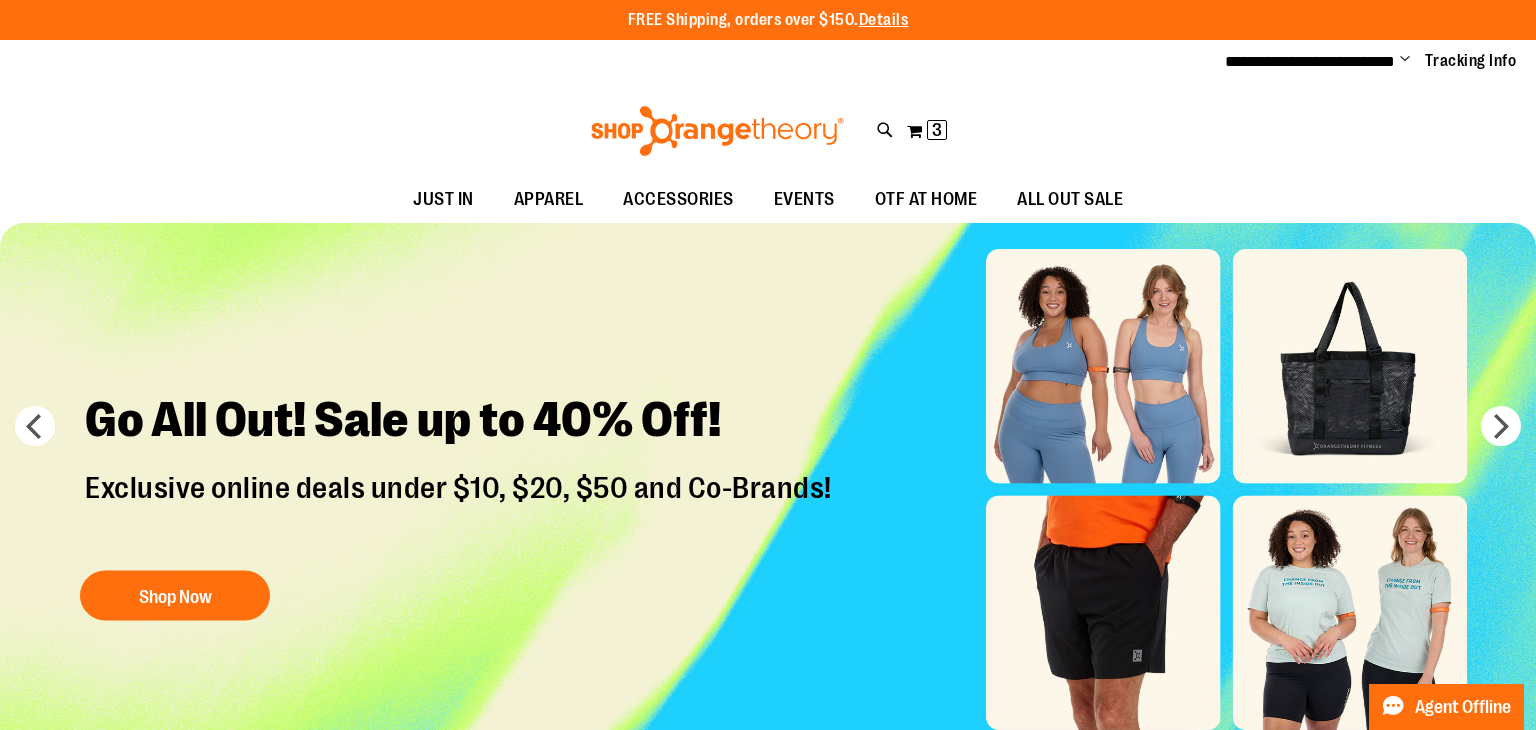 click on "Change" at bounding box center (1405, 60) 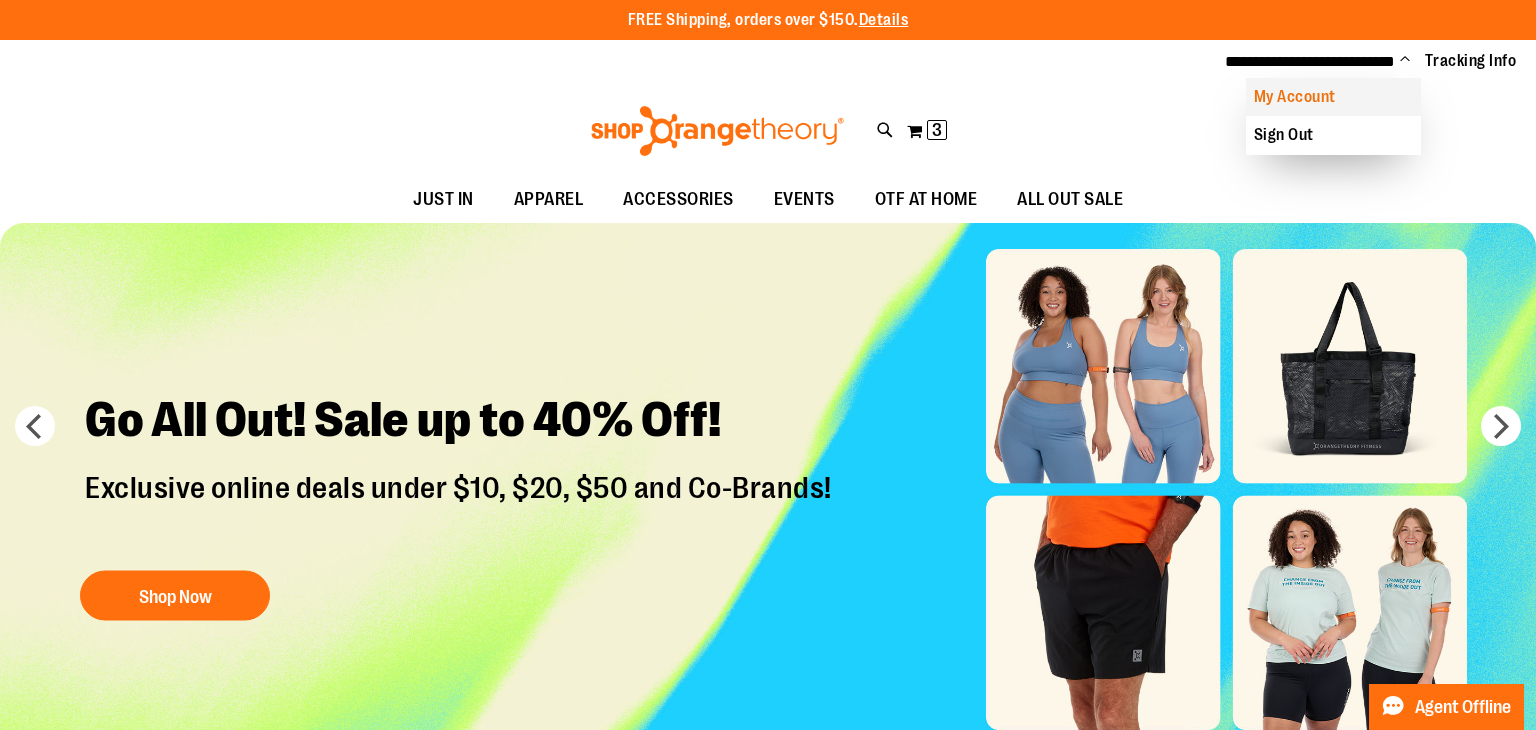 click on "My Account" at bounding box center [1333, 97] 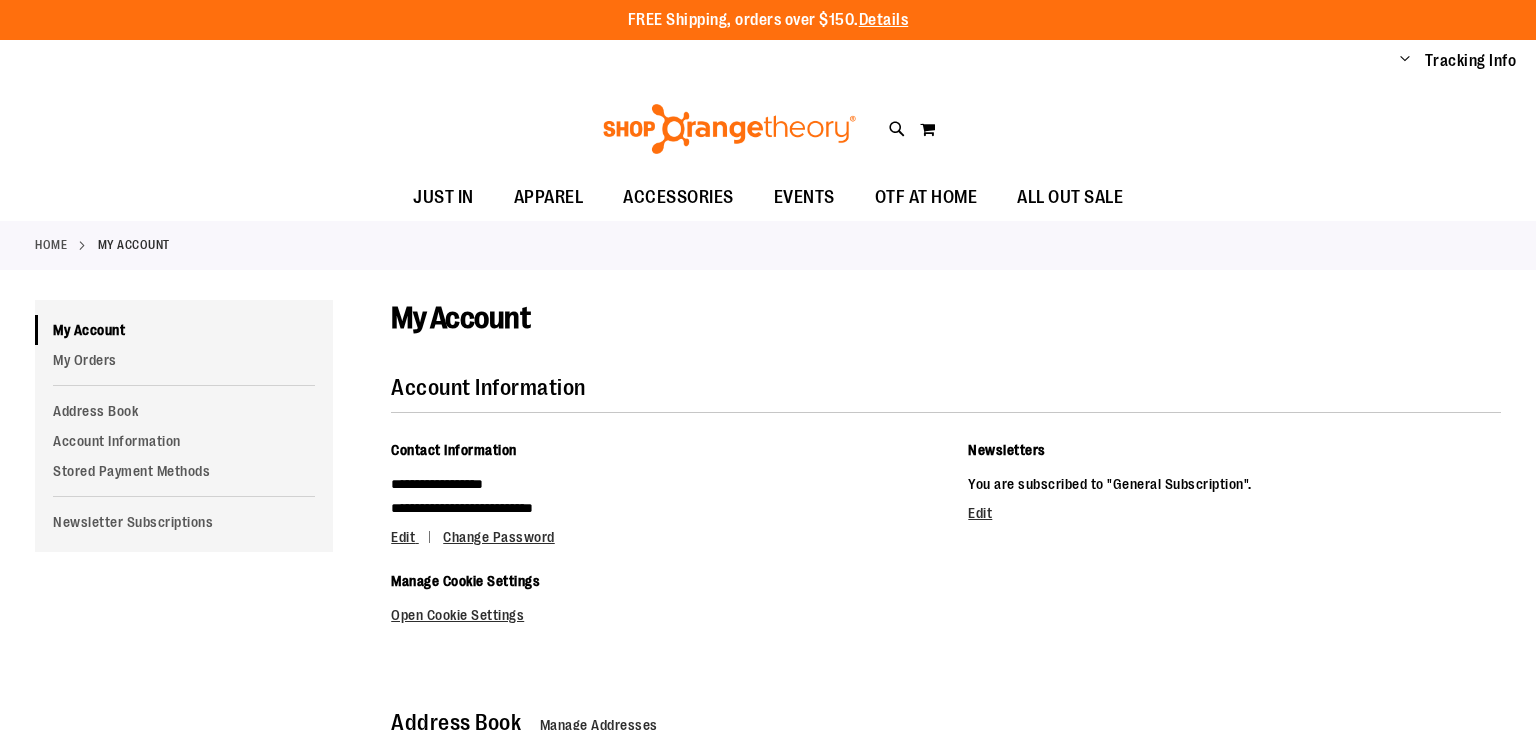 scroll, scrollTop: 0, scrollLeft: 0, axis: both 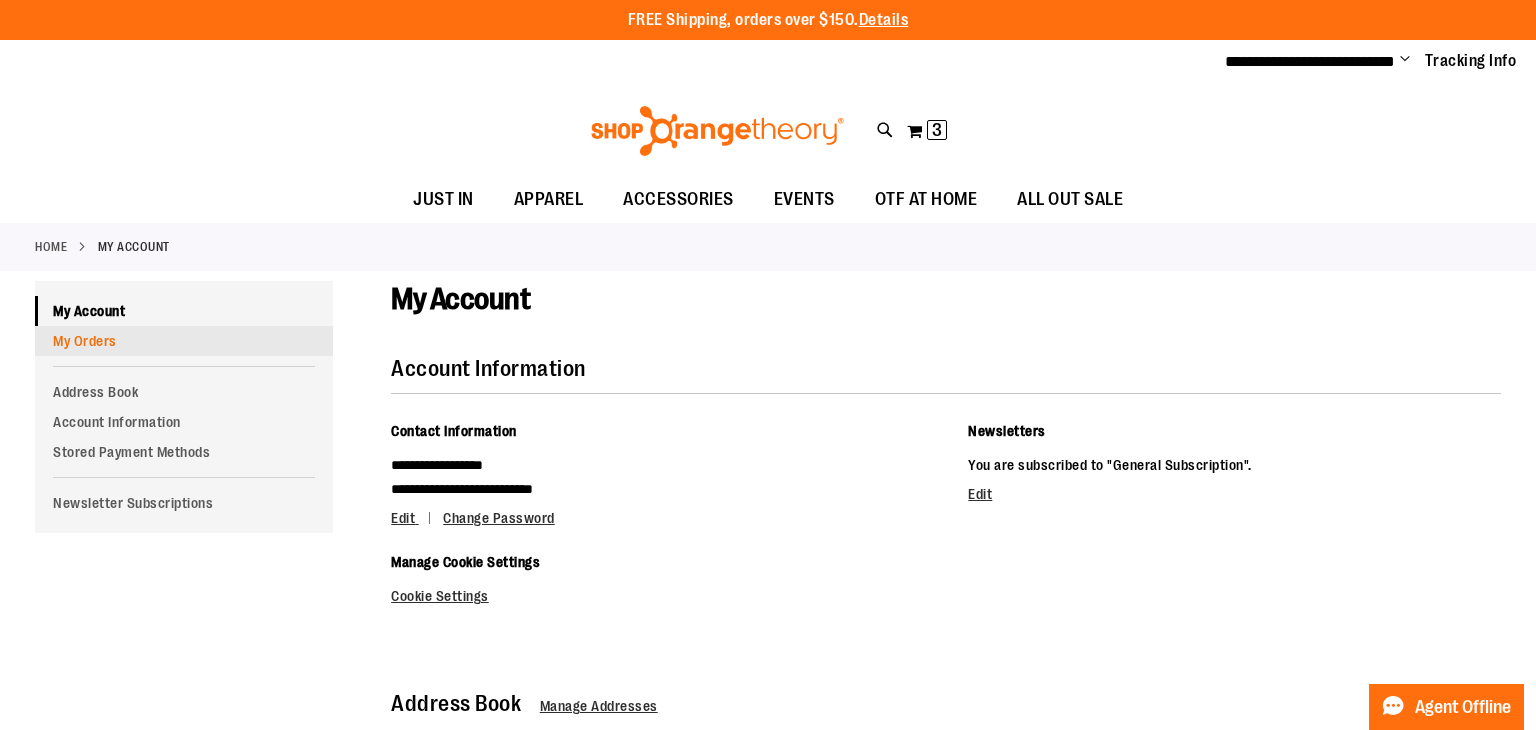 type on "**********" 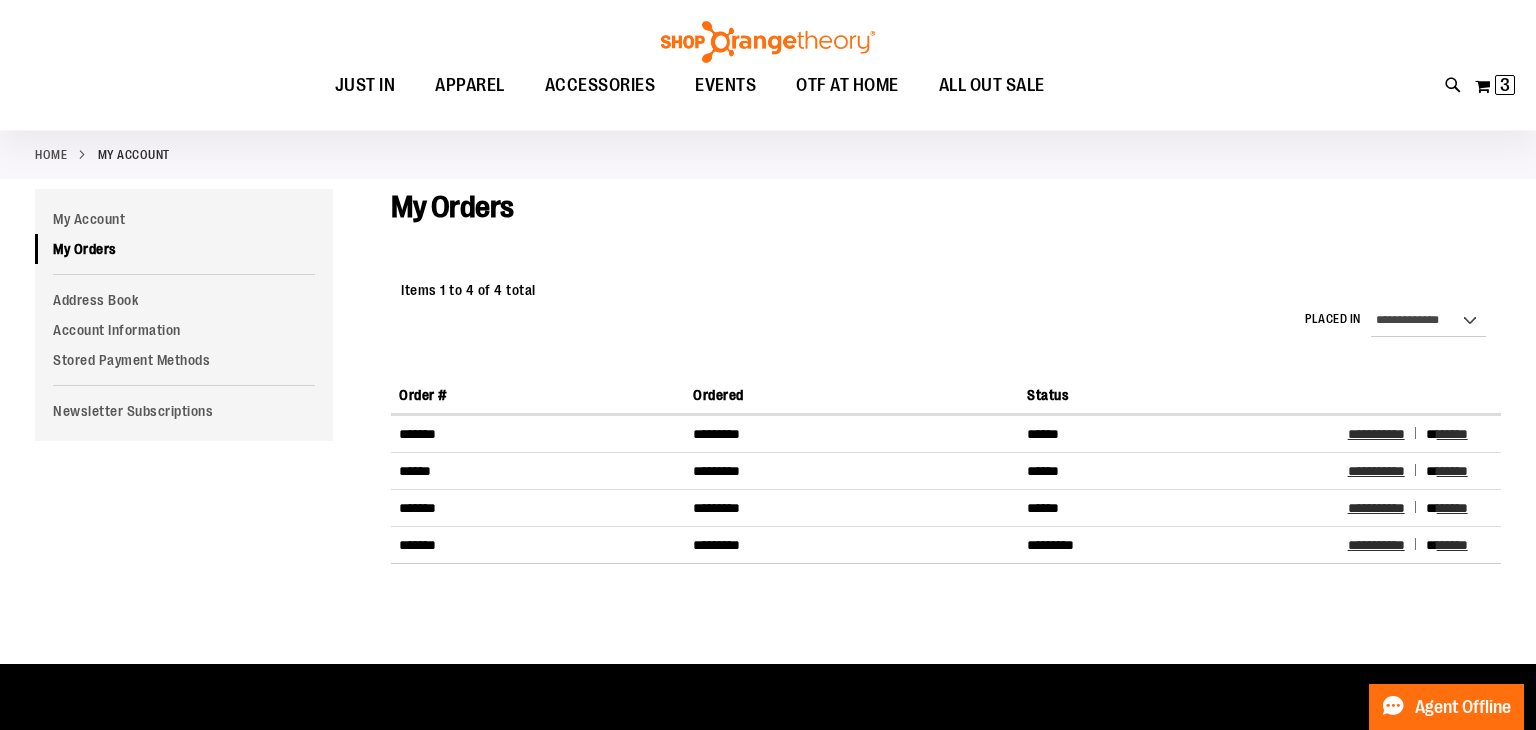 scroll, scrollTop: 91, scrollLeft: 0, axis: vertical 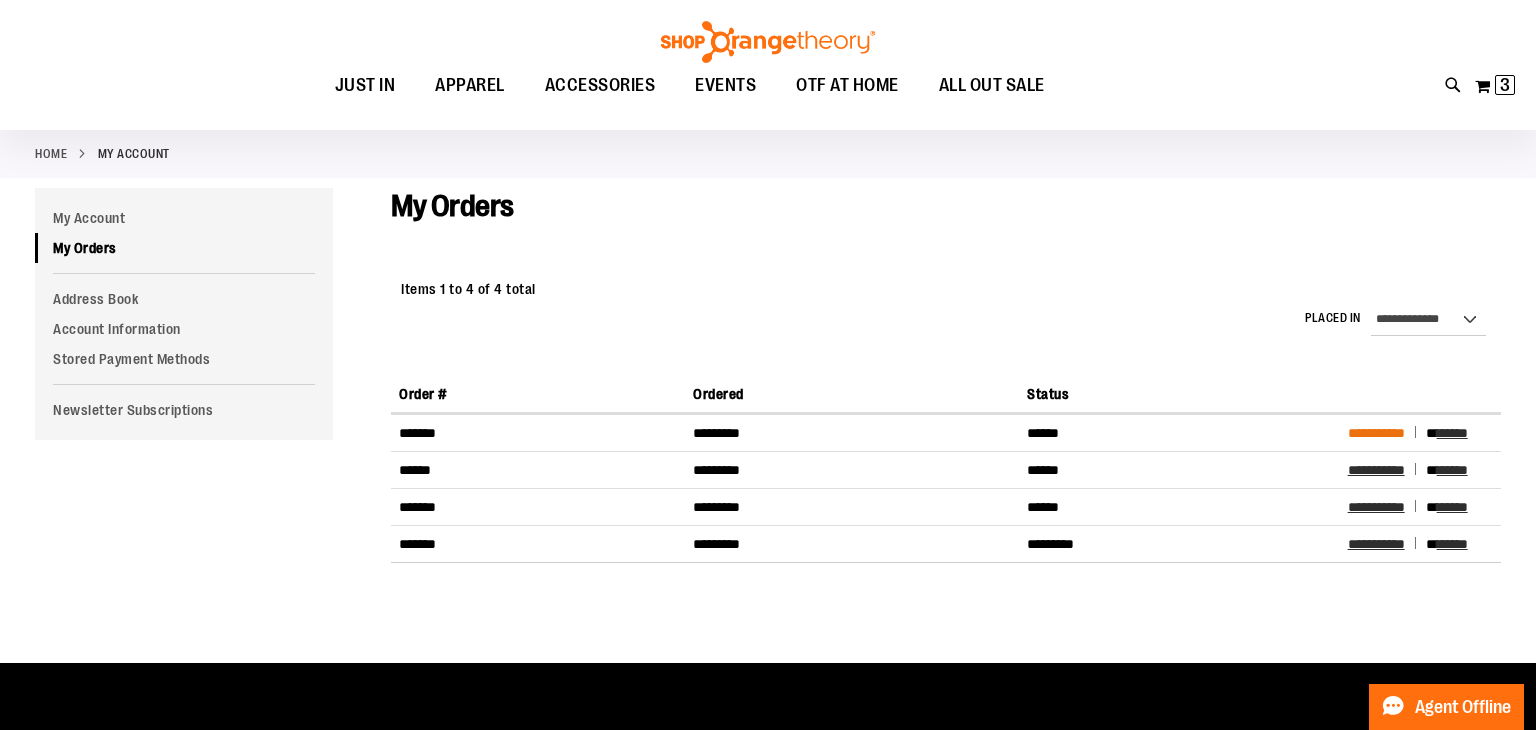 type on "**********" 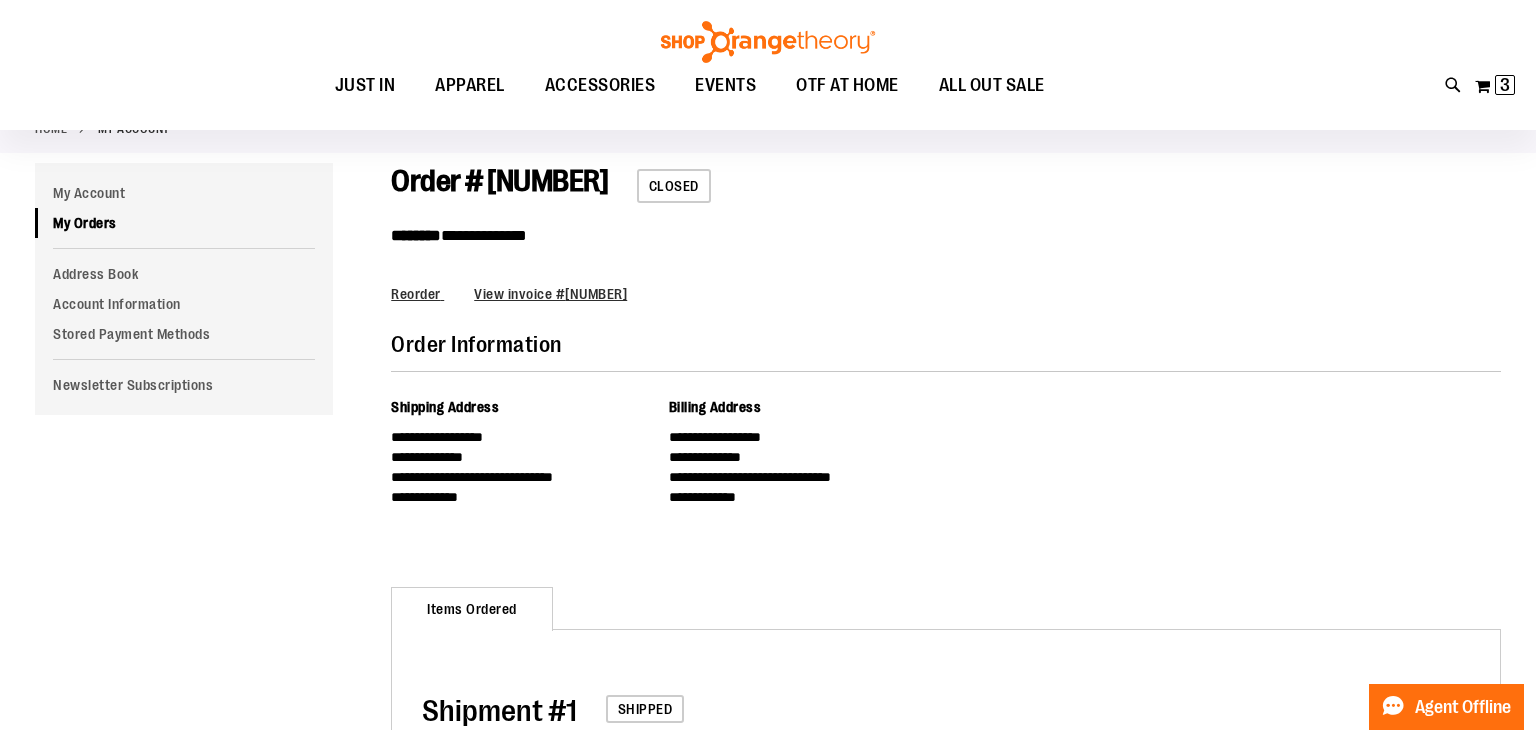 scroll, scrollTop: 114, scrollLeft: 0, axis: vertical 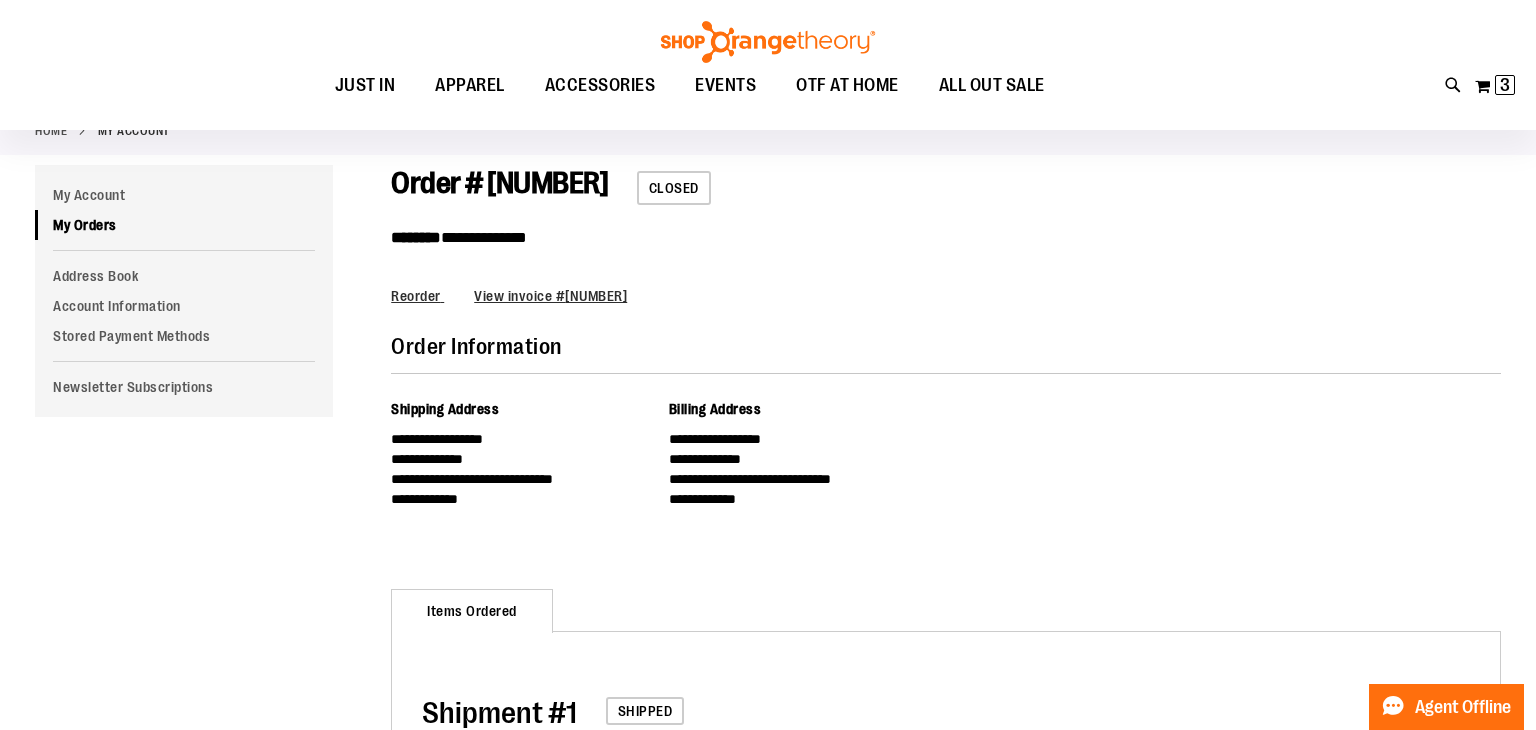 type on "**********" 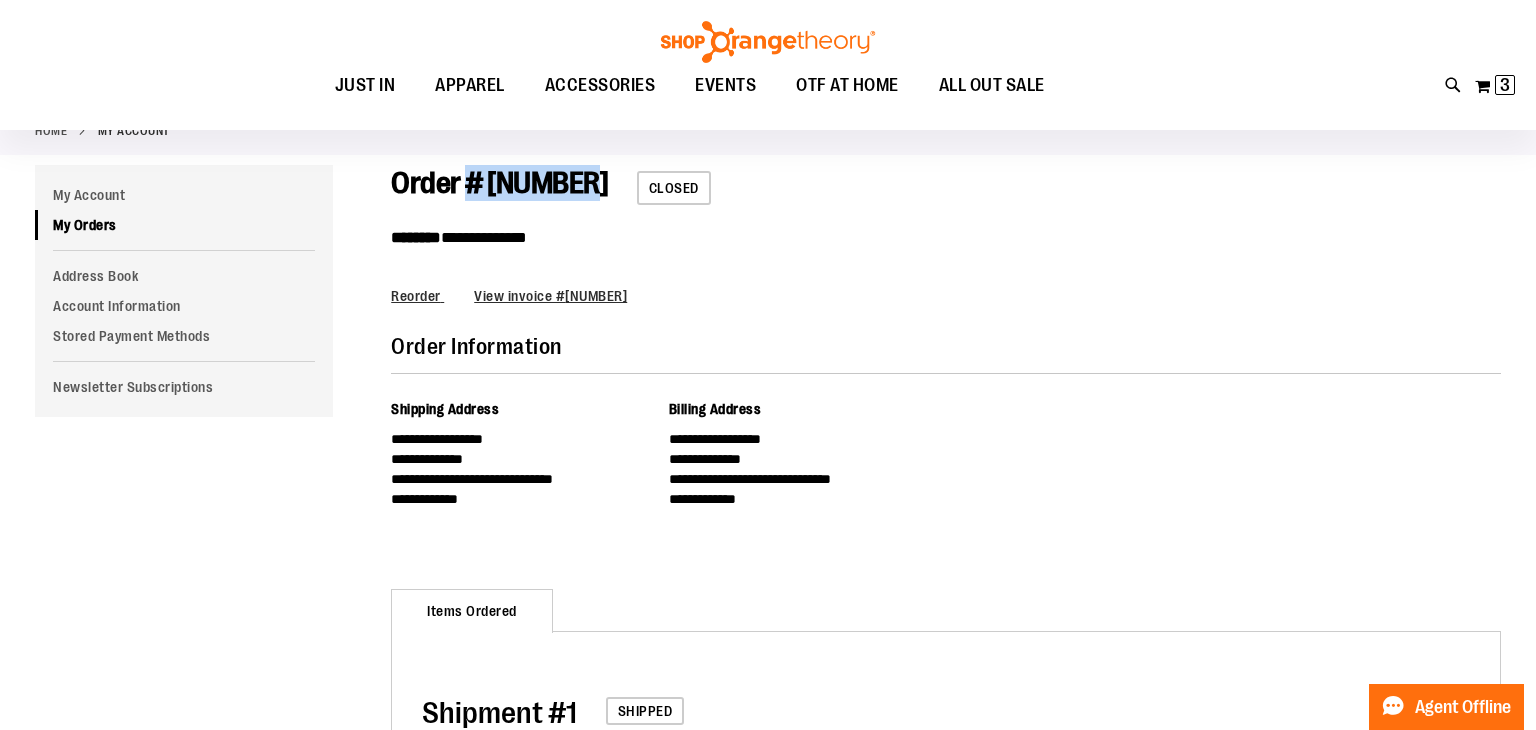 drag, startPoint x: 596, startPoint y: 176, endPoint x: 472, endPoint y: 172, distance: 124.0645 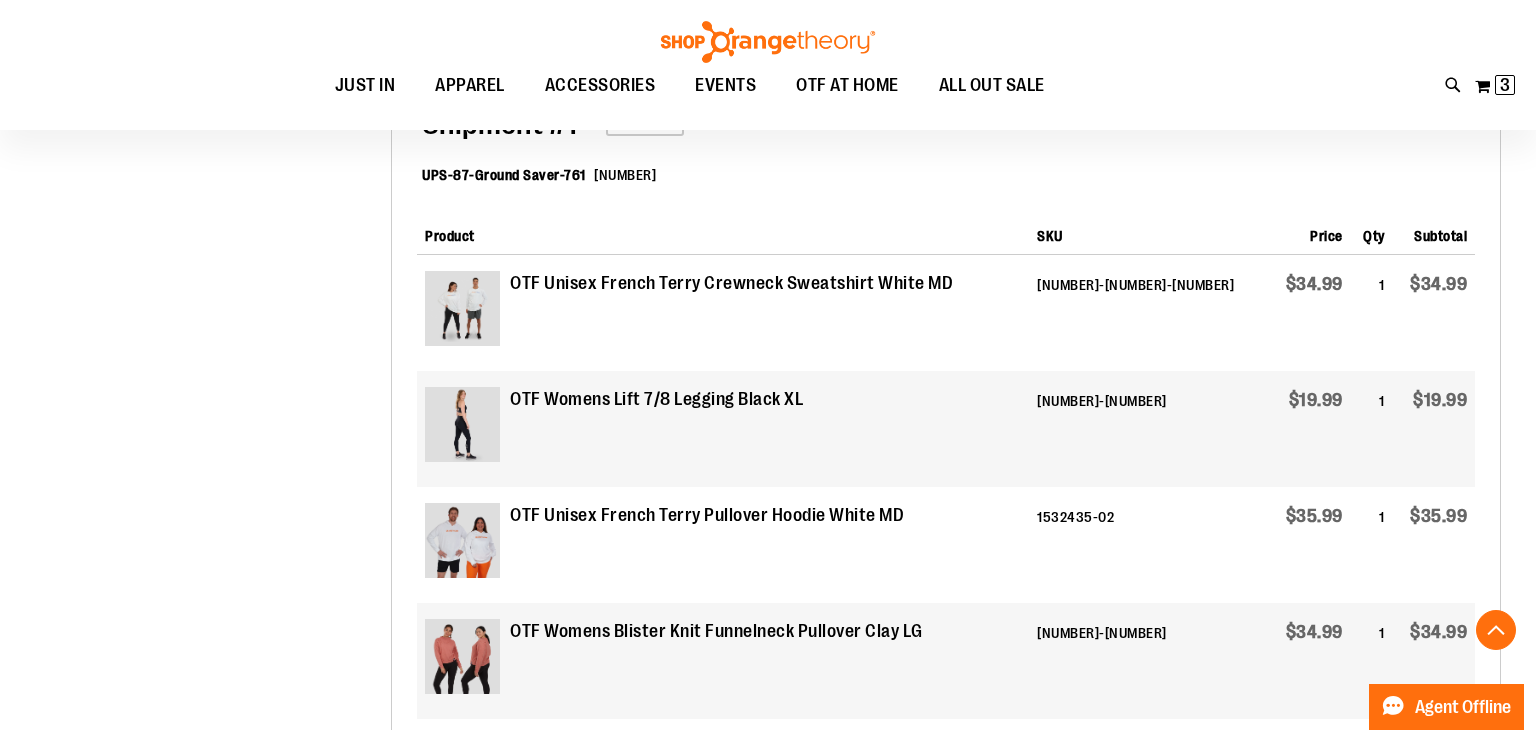 scroll, scrollTop: 734, scrollLeft: 0, axis: vertical 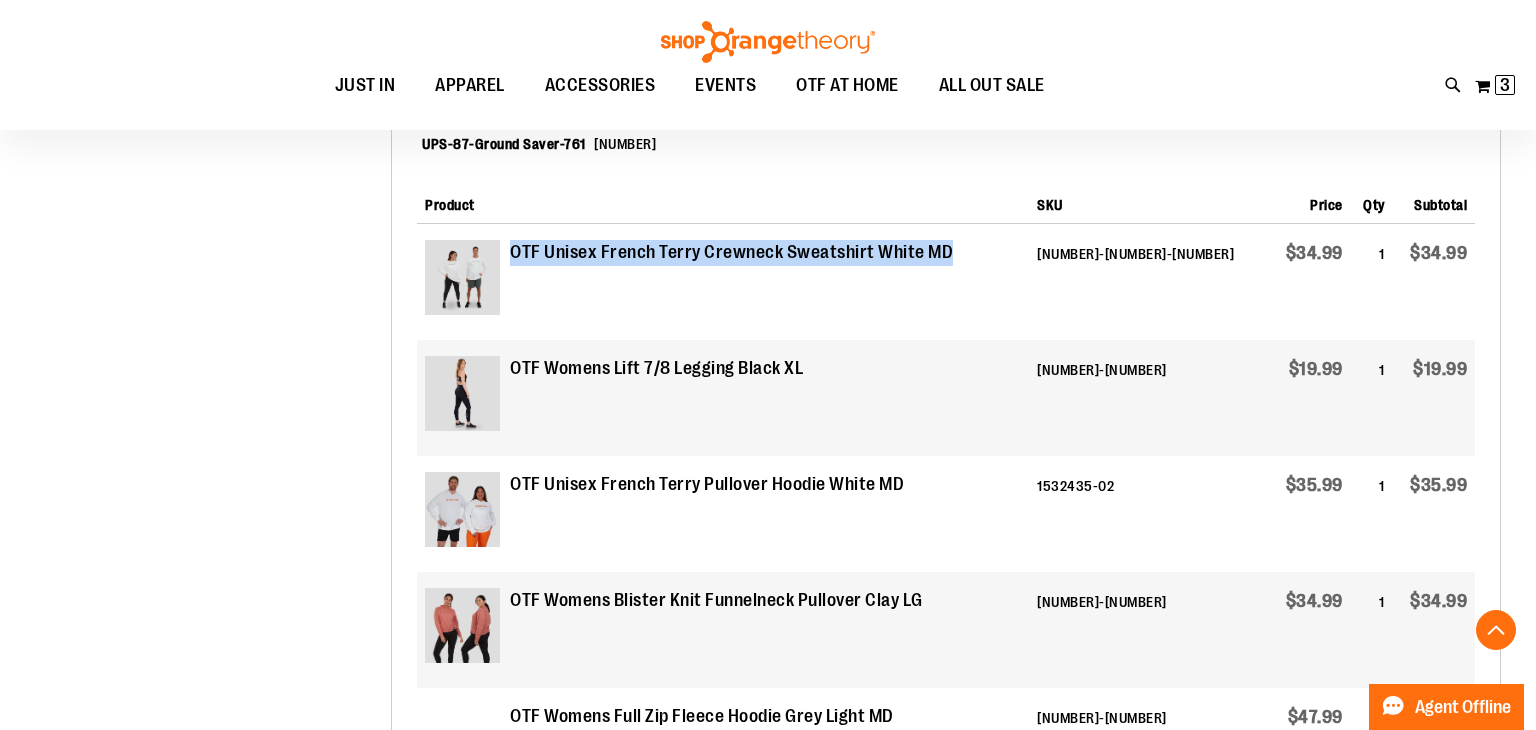 drag, startPoint x: 967, startPoint y: 245, endPoint x: 514, endPoint y: 231, distance: 453.21628 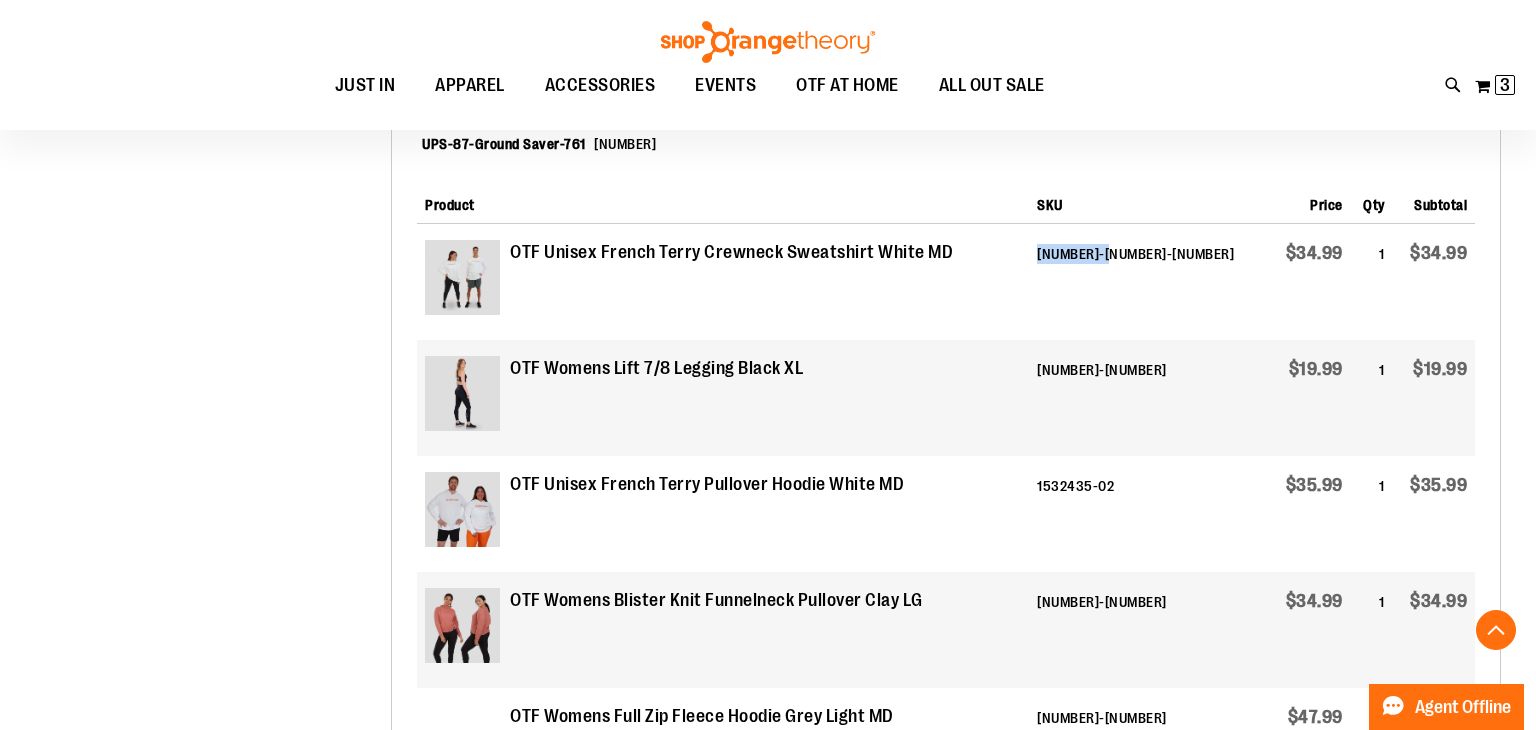 drag, startPoint x: 1217, startPoint y: 250, endPoint x: 1120, endPoint y: 247, distance: 97.04638 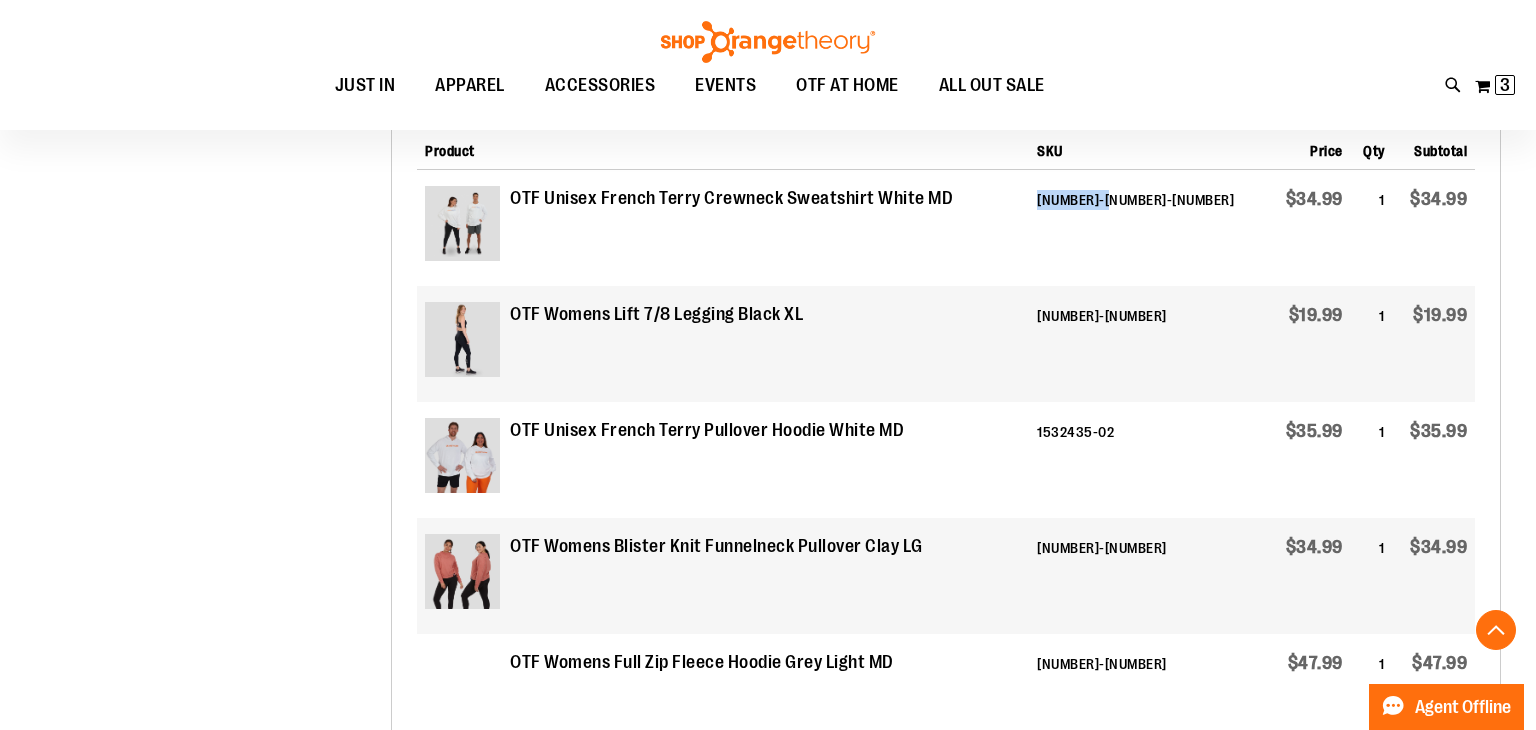 scroll, scrollTop: 791, scrollLeft: 0, axis: vertical 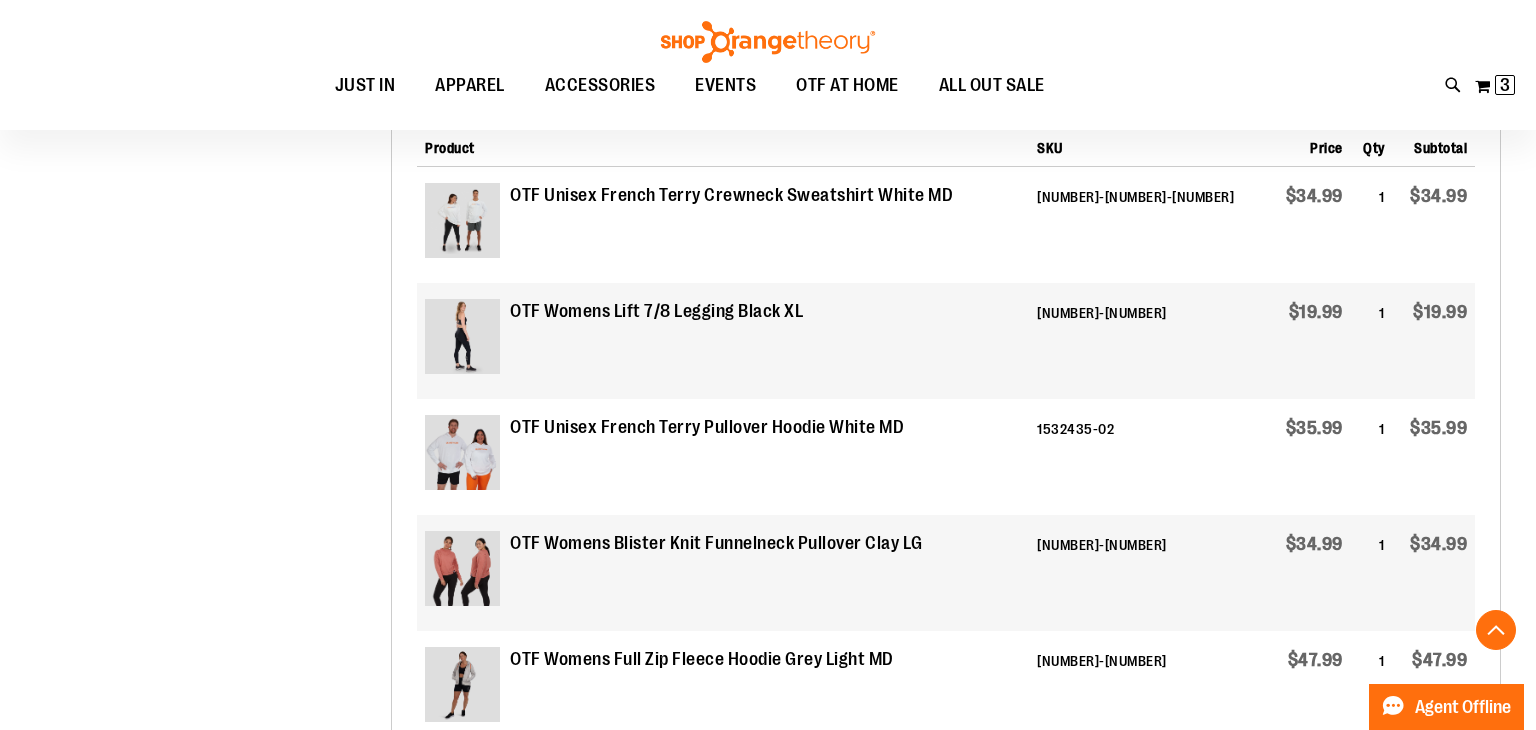 click on "OTF Unisex French Terry Pullover Hoodie White MD" at bounding box center (707, 428) 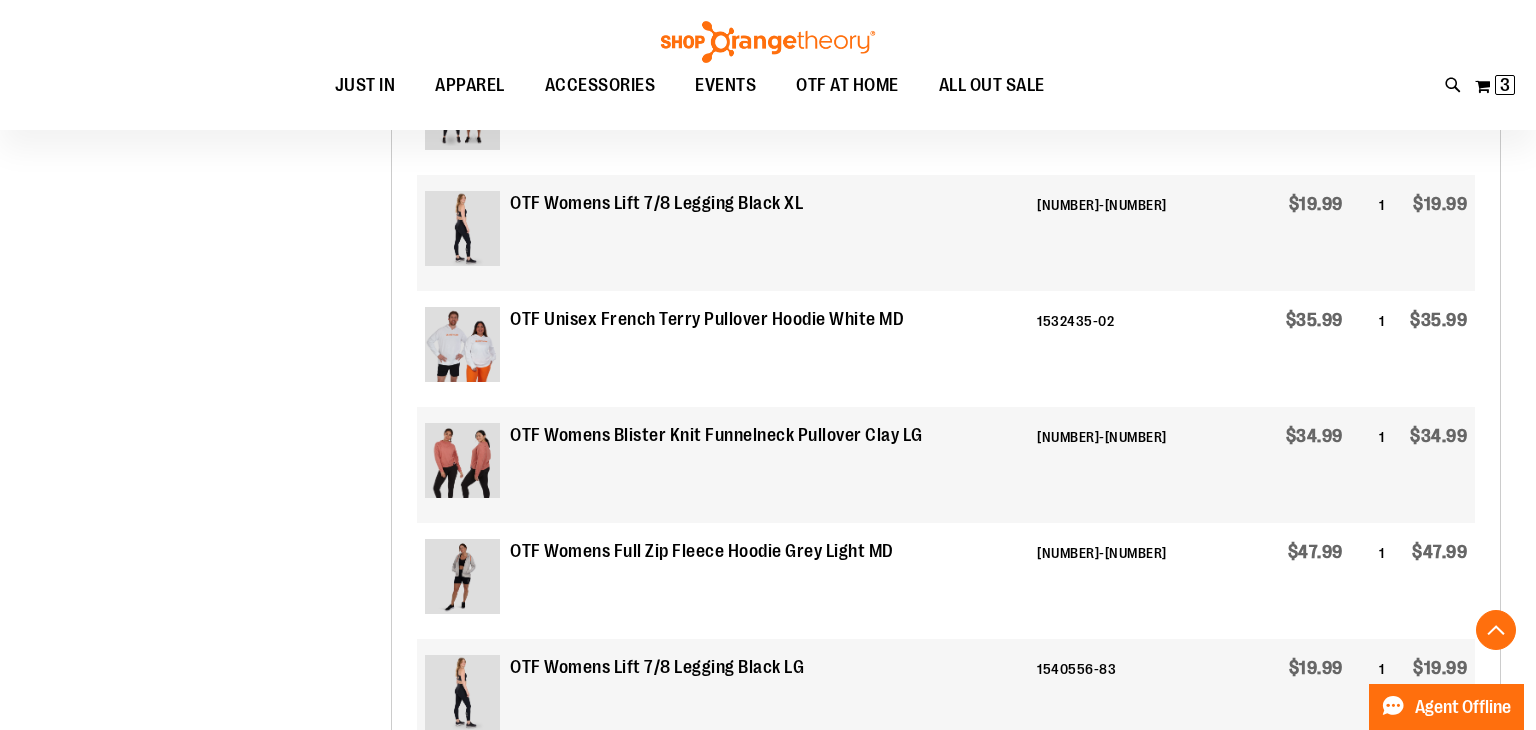 scroll, scrollTop: 892, scrollLeft: 0, axis: vertical 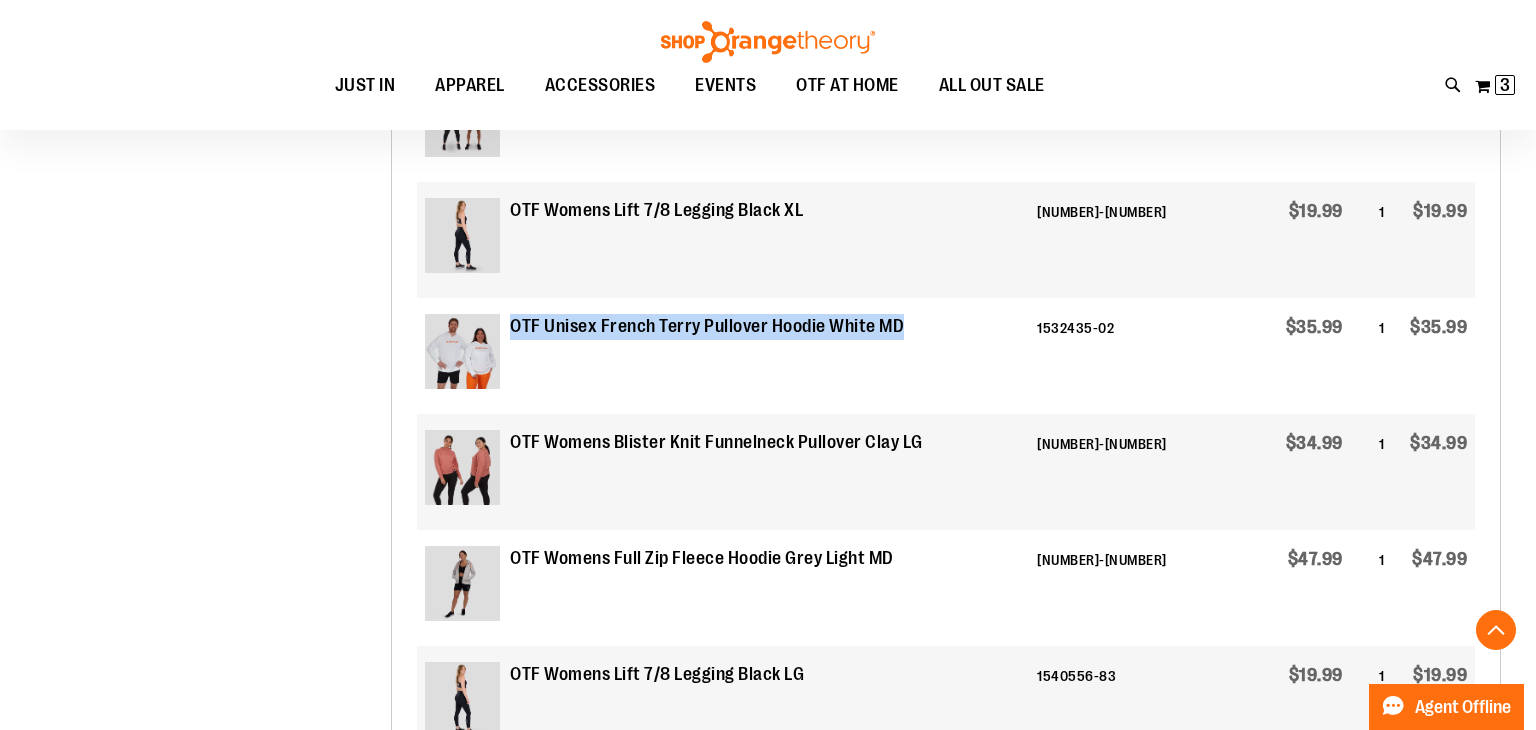 drag, startPoint x: 946, startPoint y: 330, endPoint x: 506, endPoint y: 319, distance: 440.13748 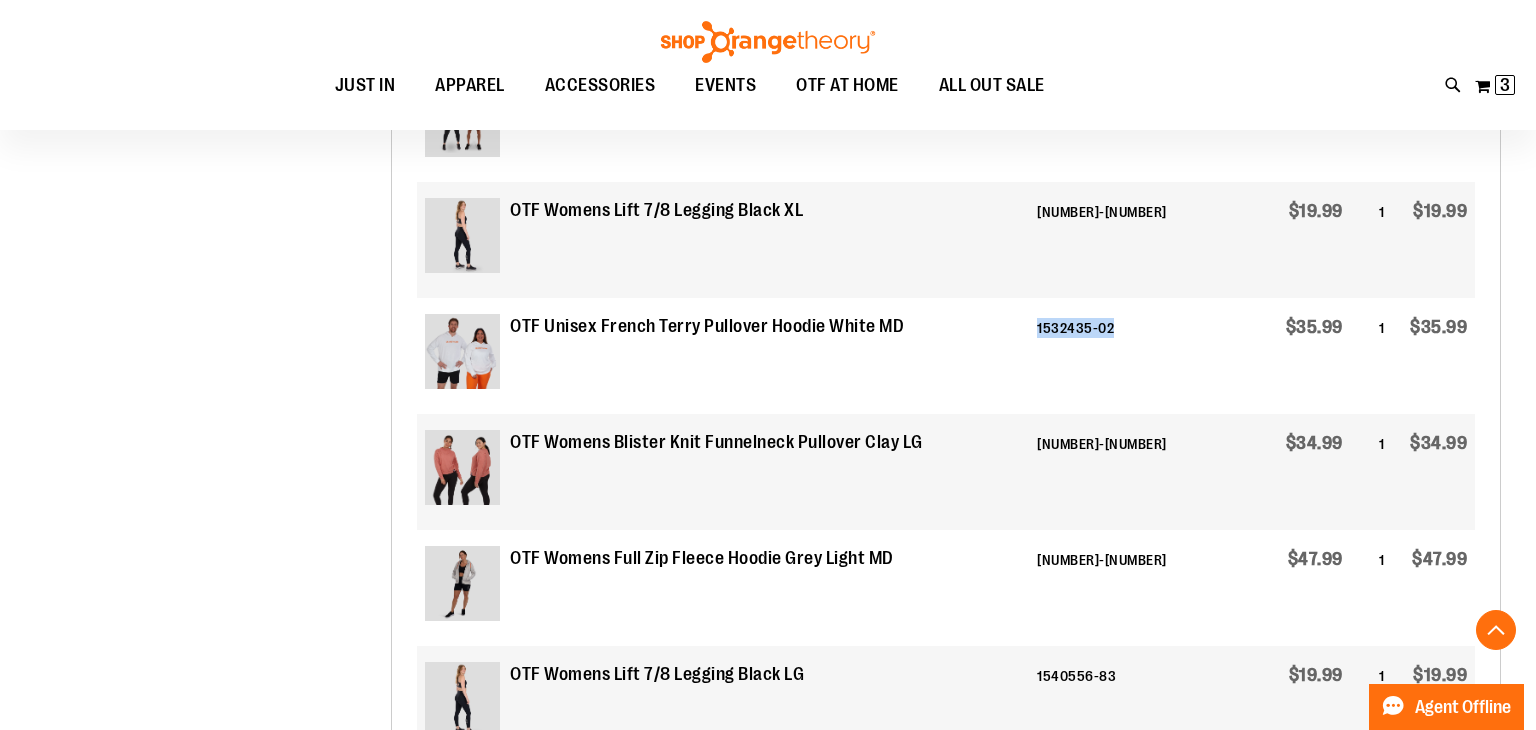 drag, startPoint x: 1217, startPoint y: 332, endPoint x: 1114, endPoint y: 334, distance: 103.01942 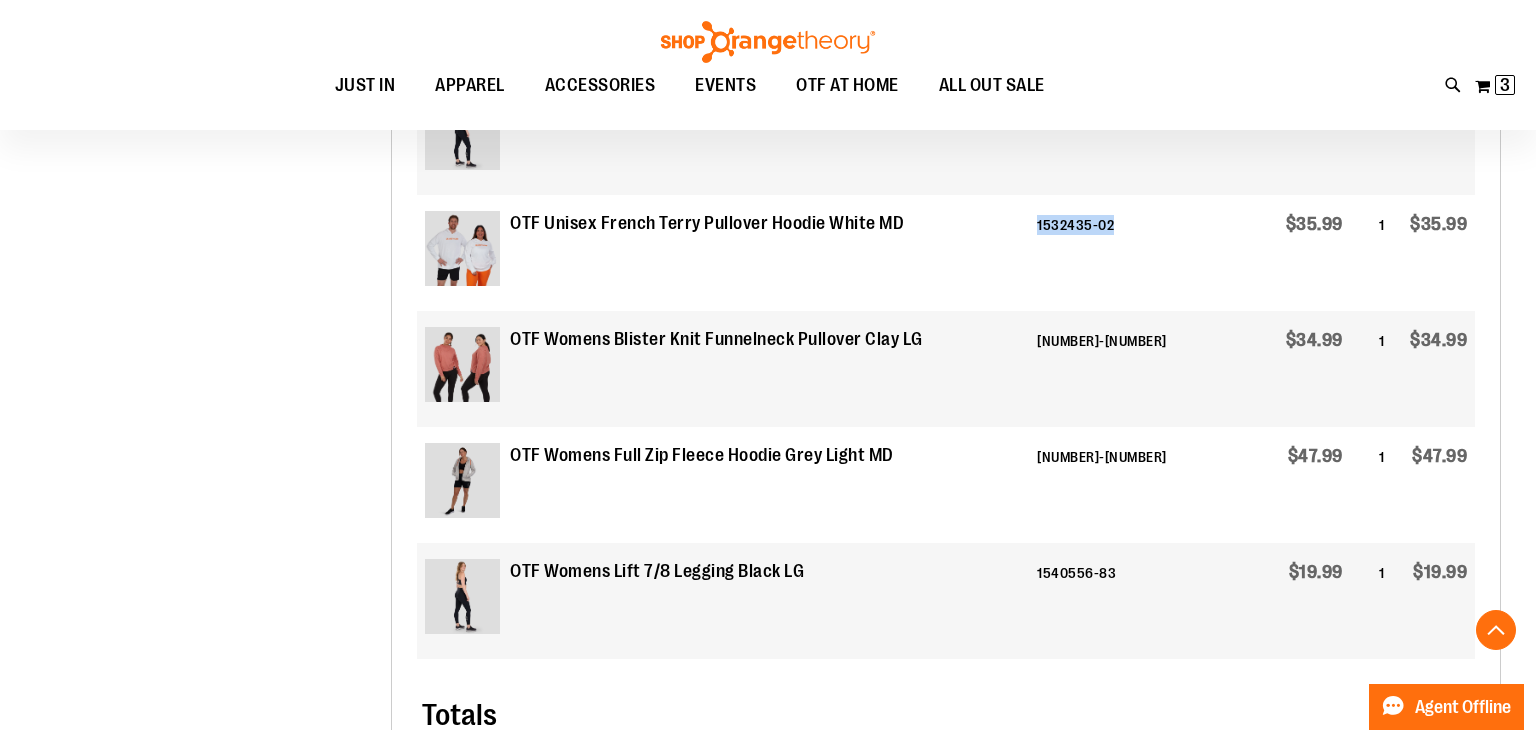 scroll, scrollTop: 1088, scrollLeft: 0, axis: vertical 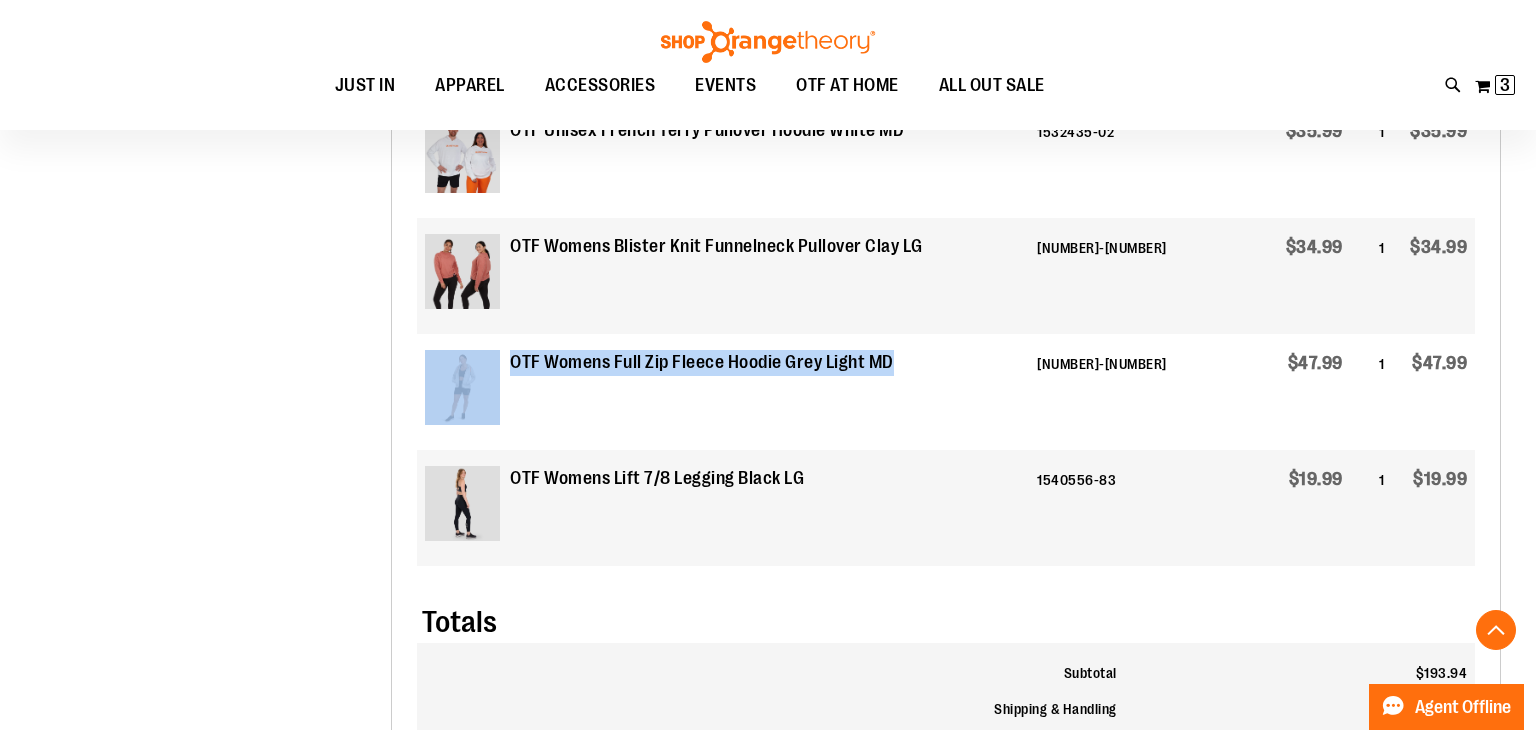drag, startPoint x: 912, startPoint y: 369, endPoint x: 509, endPoint y: 391, distance: 403.60004 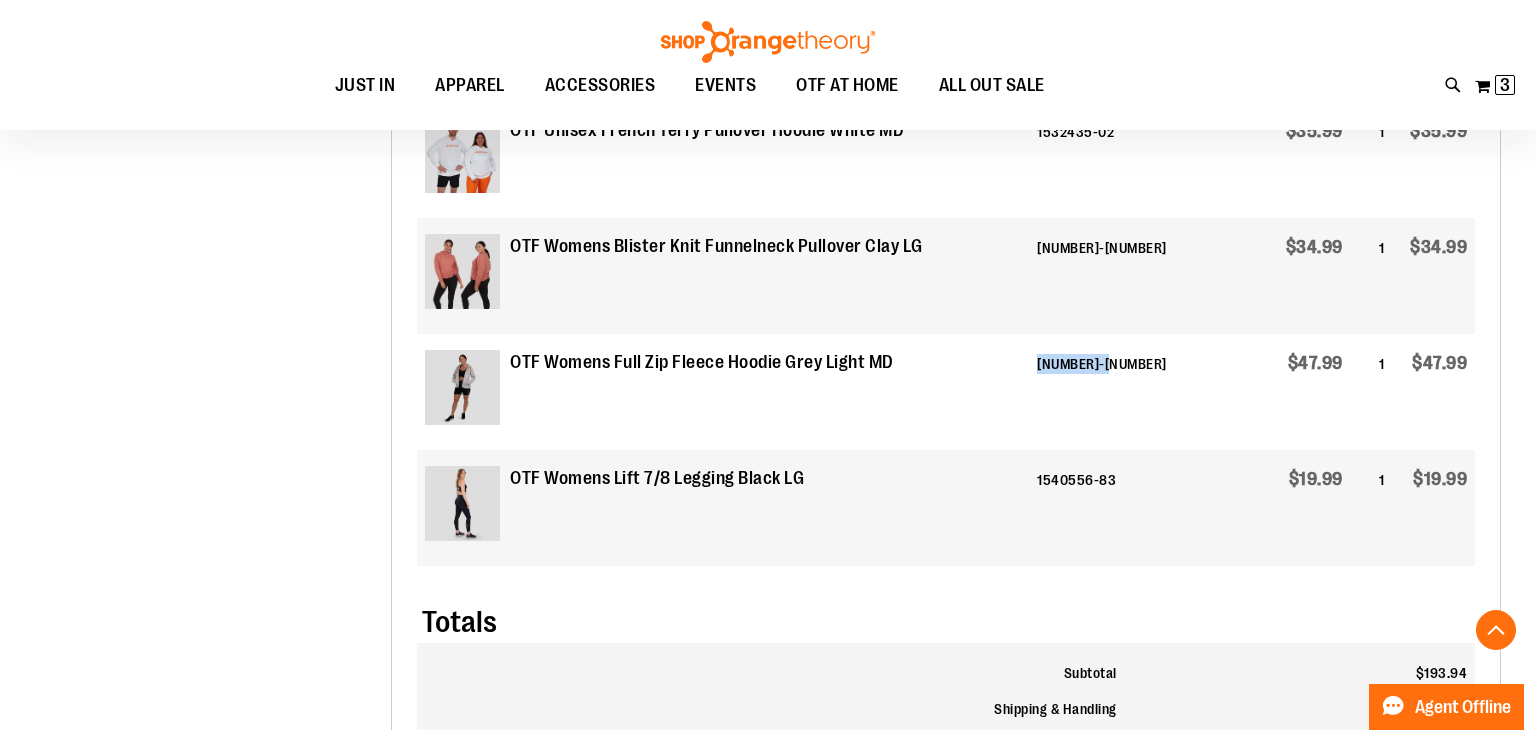drag, startPoint x: 1213, startPoint y: 367, endPoint x: 1119, endPoint y: 368, distance: 94.00532 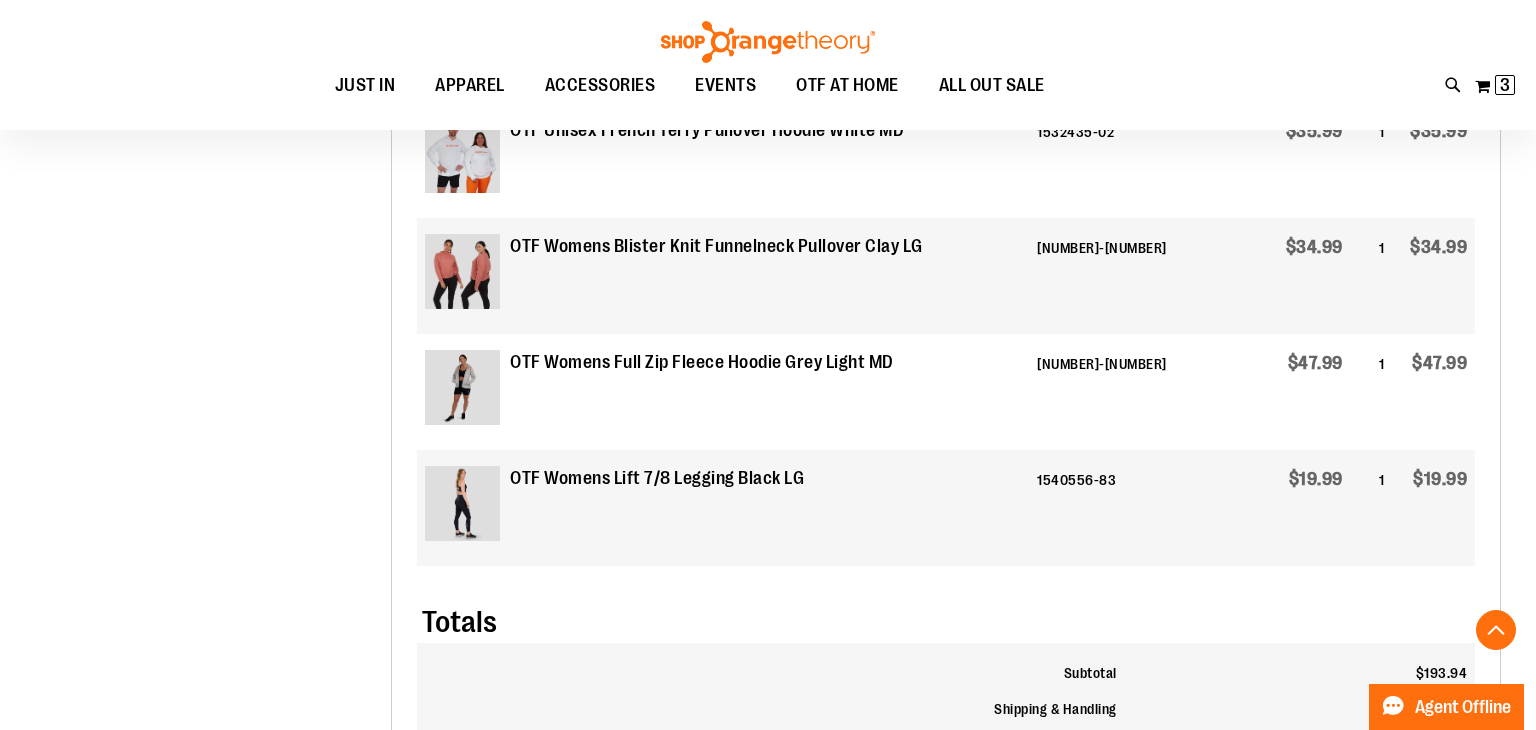 click on "OTF Womens Full Zip Fleece Hoodie Grey Light MD" at bounding box center [723, 392] 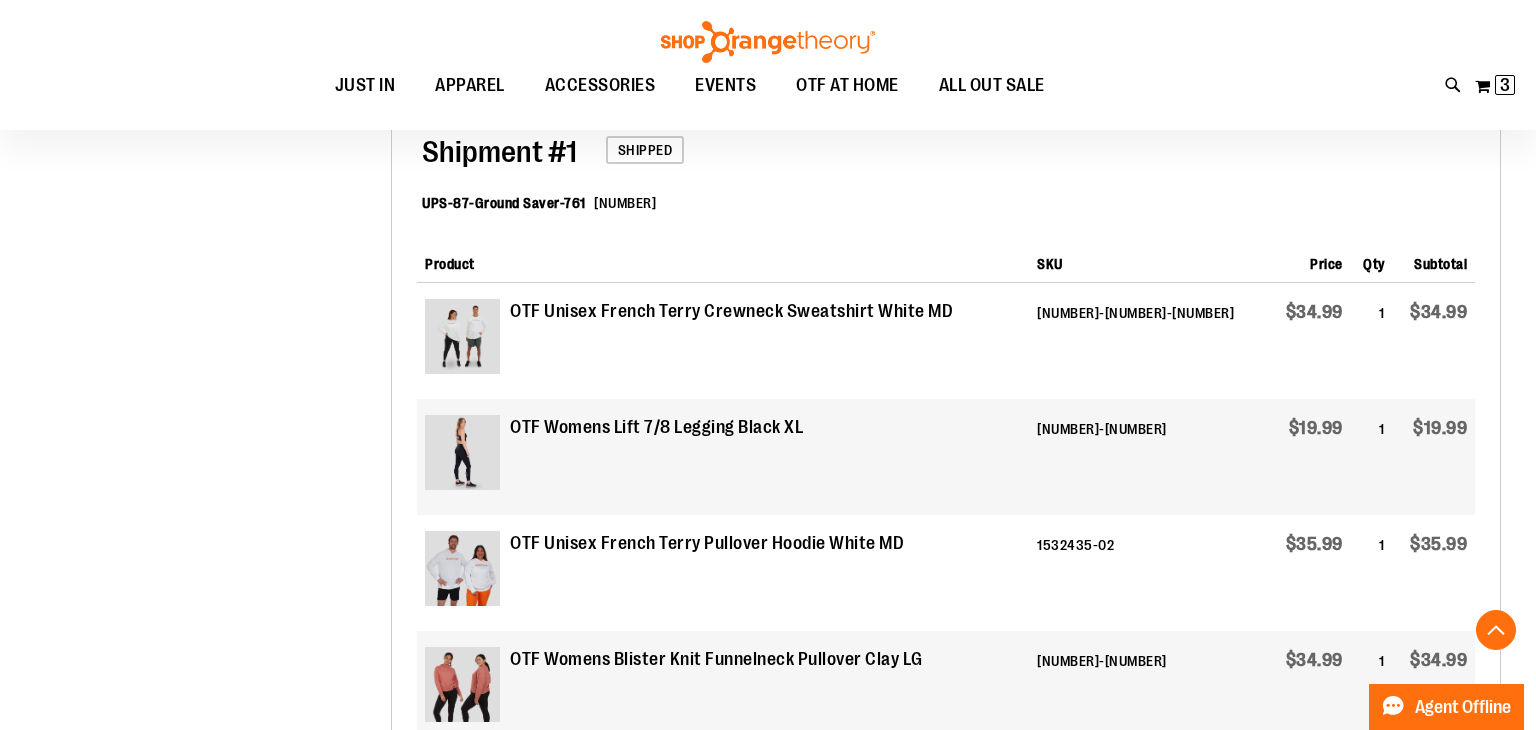 scroll, scrollTop: 670, scrollLeft: 0, axis: vertical 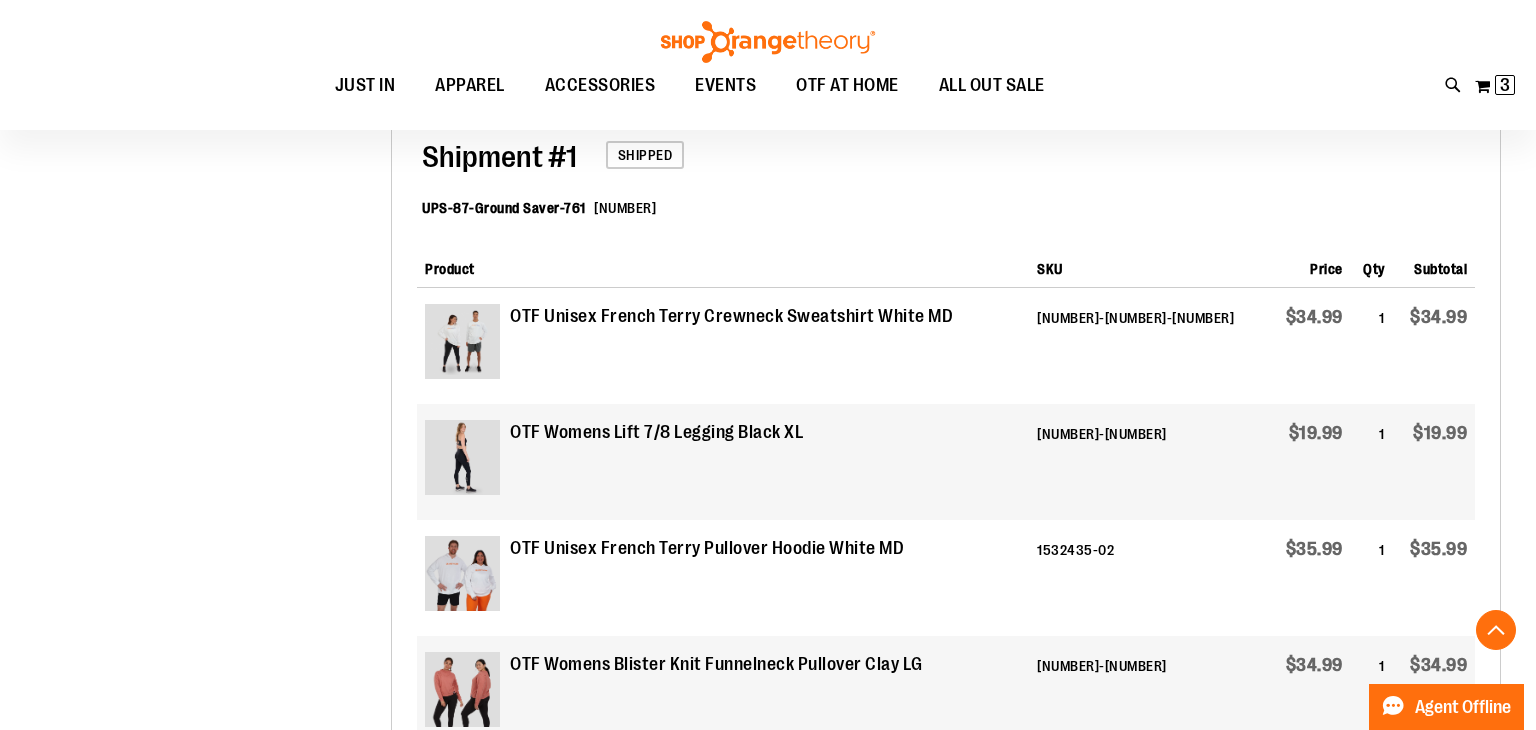 click at bounding box center [462, 573] 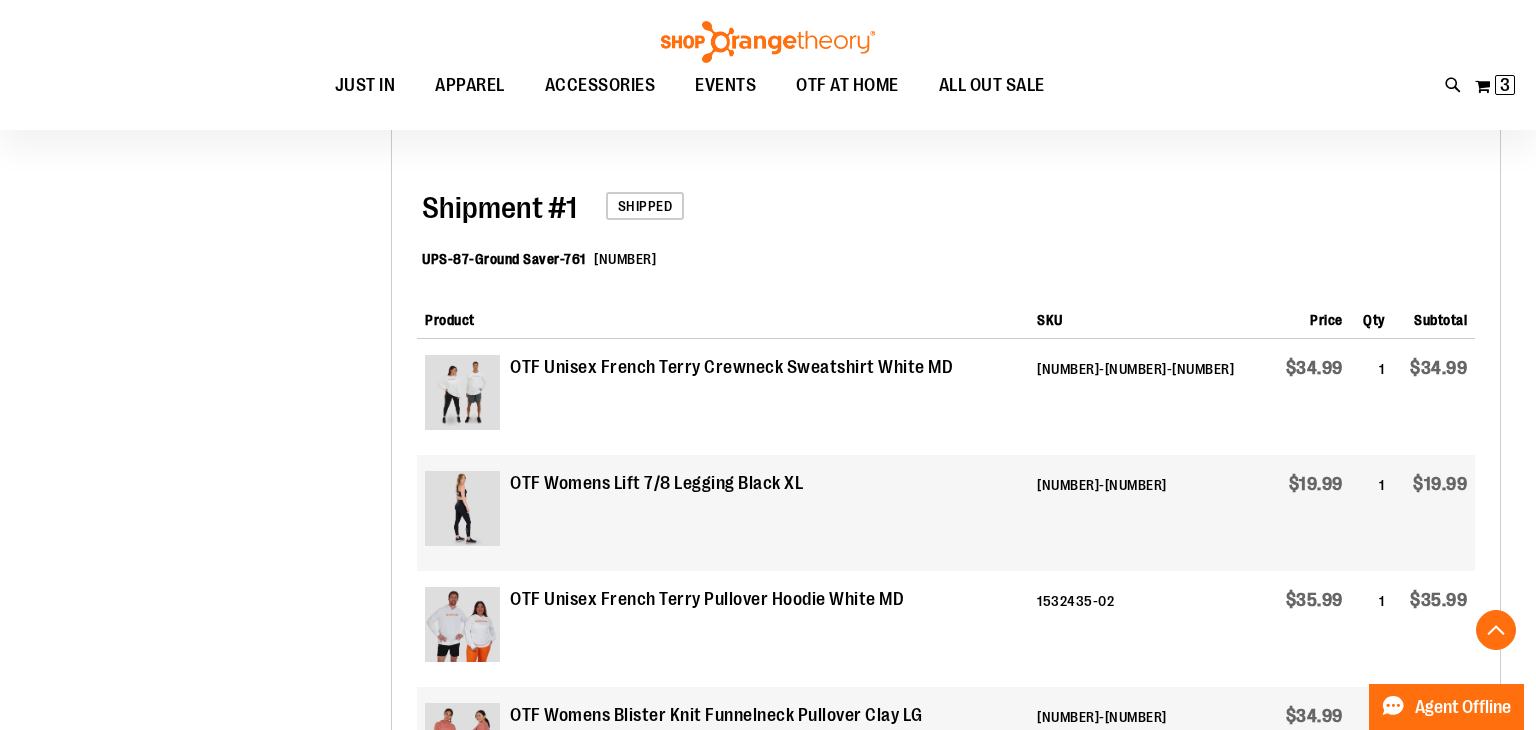 scroll, scrollTop: 0, scrollLeft: 0, axis: both 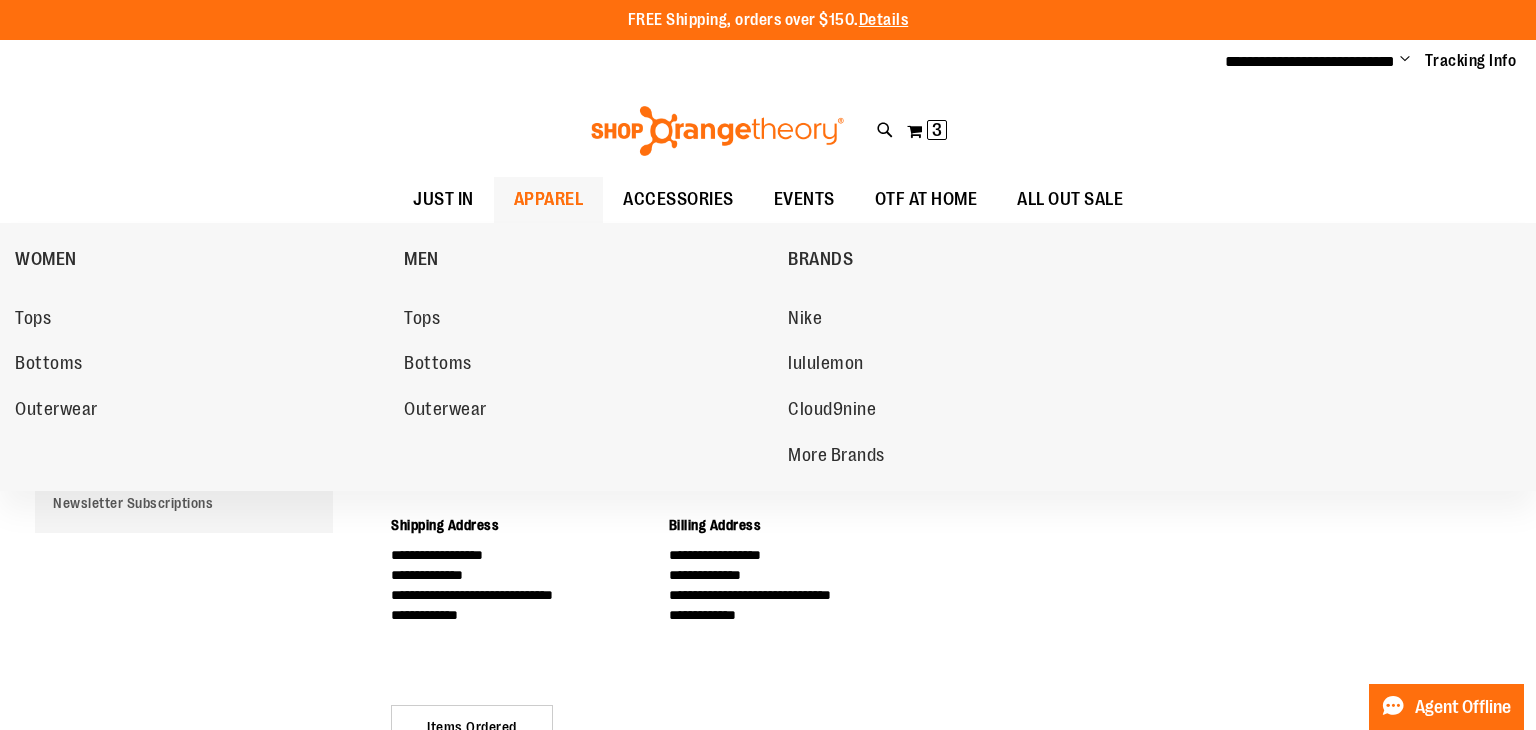 click on "APPAREL" at bounding box center (549, 199) 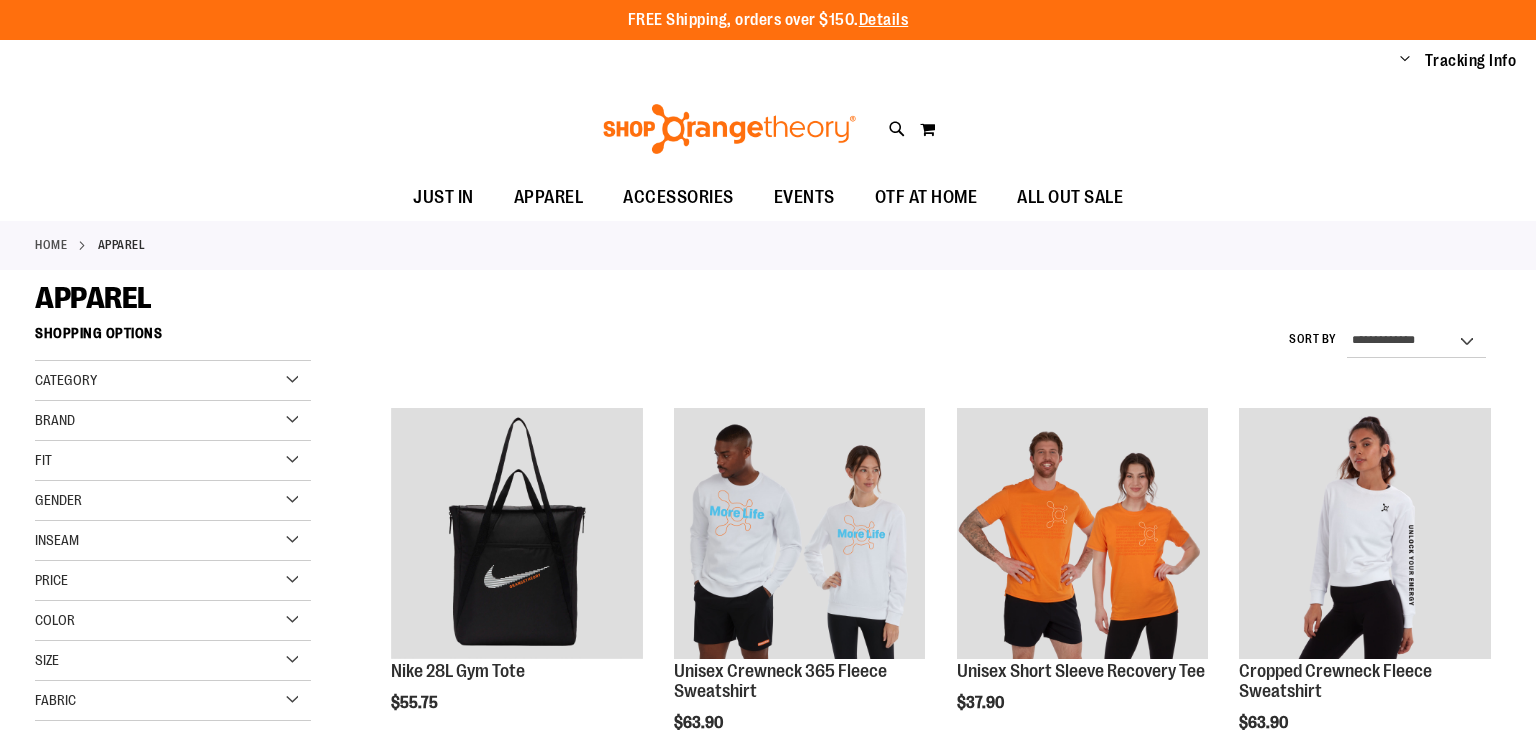 scroll, scrollTop: 0, scrollLeft: 0, axis: both 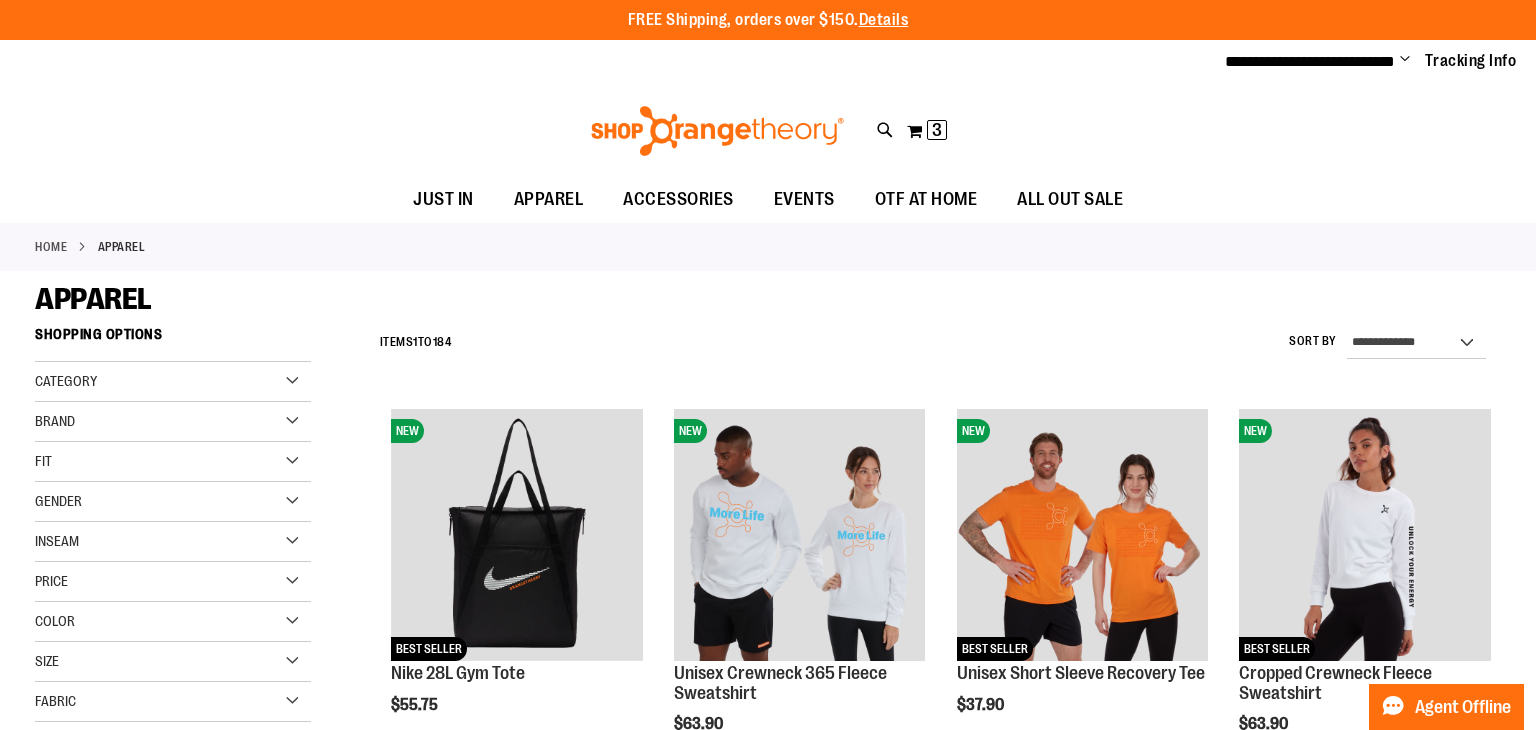 type on "**********" 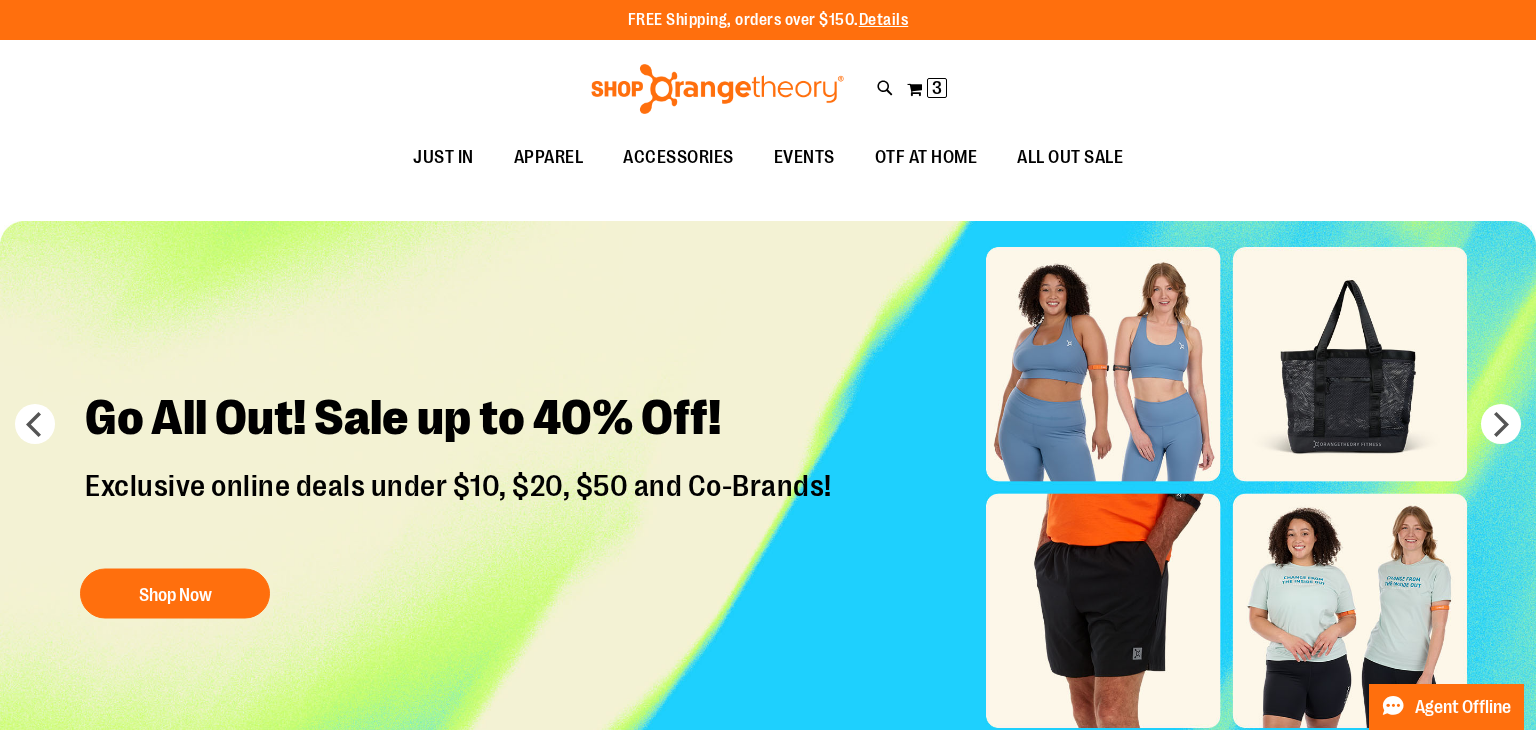 scroll, scrollTop: 4, scrollLeft: 0, axis: vertical 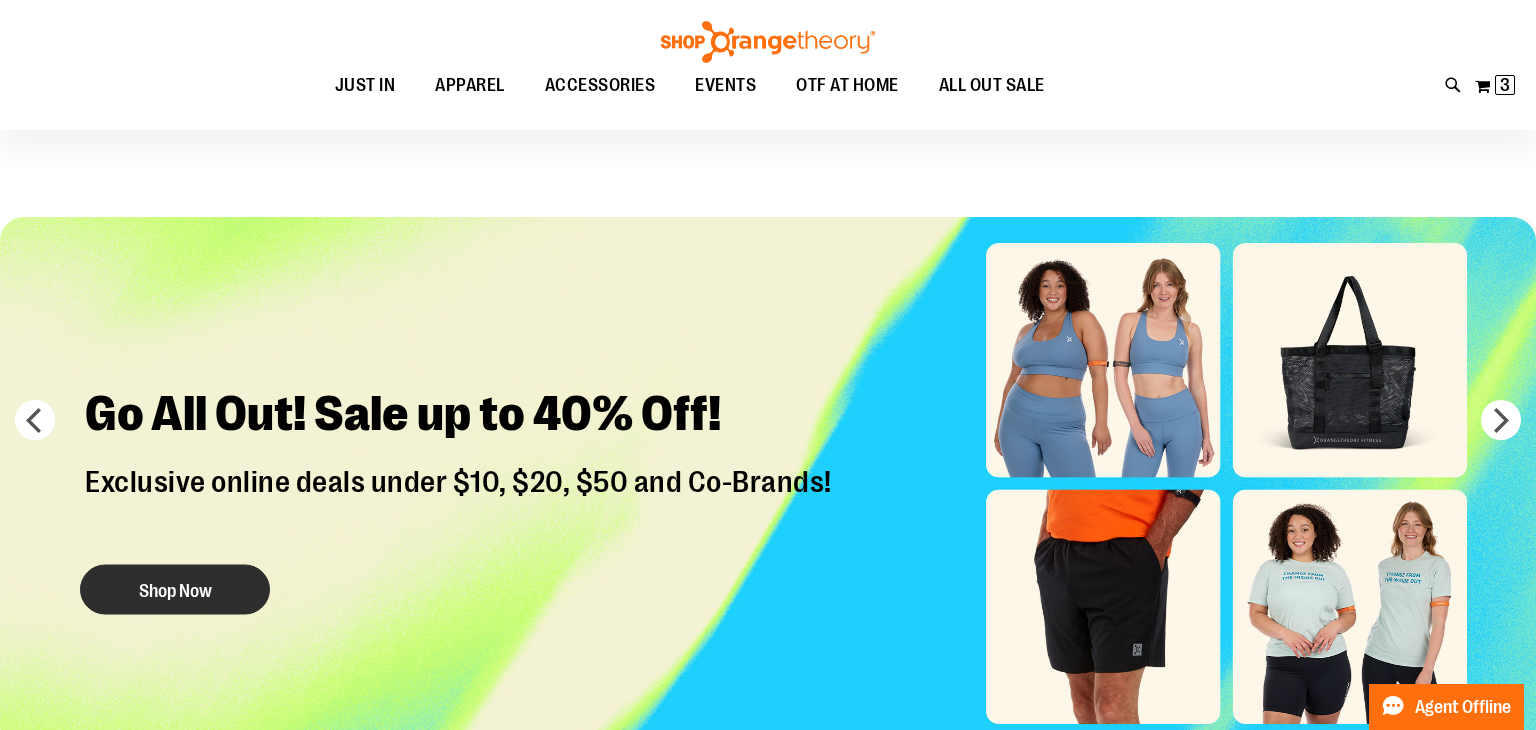 type on "**********" 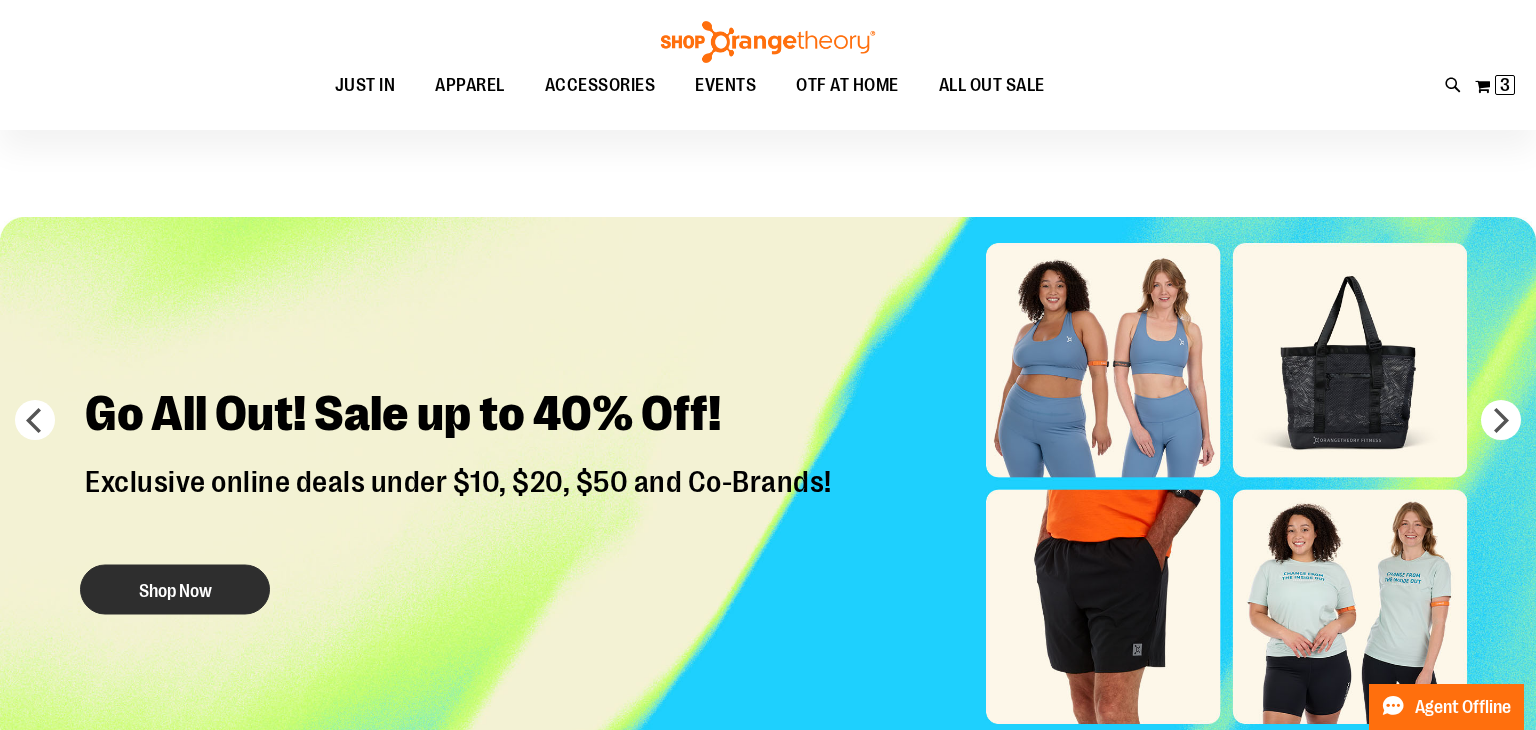 click on "Shop Now" at bounding box center (175, 589) 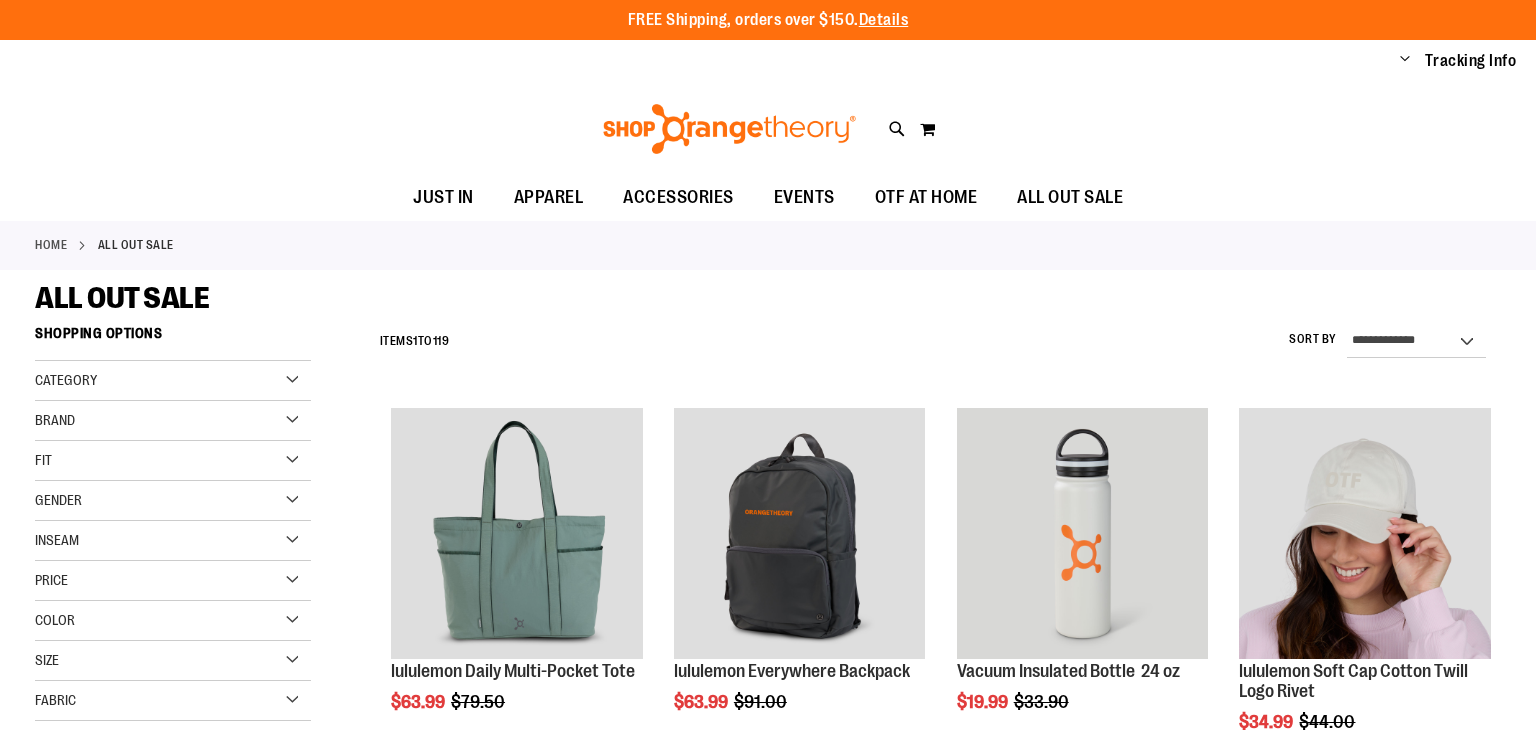 scroll, scrollTop: 0, scrollLeft: 0, axis: both 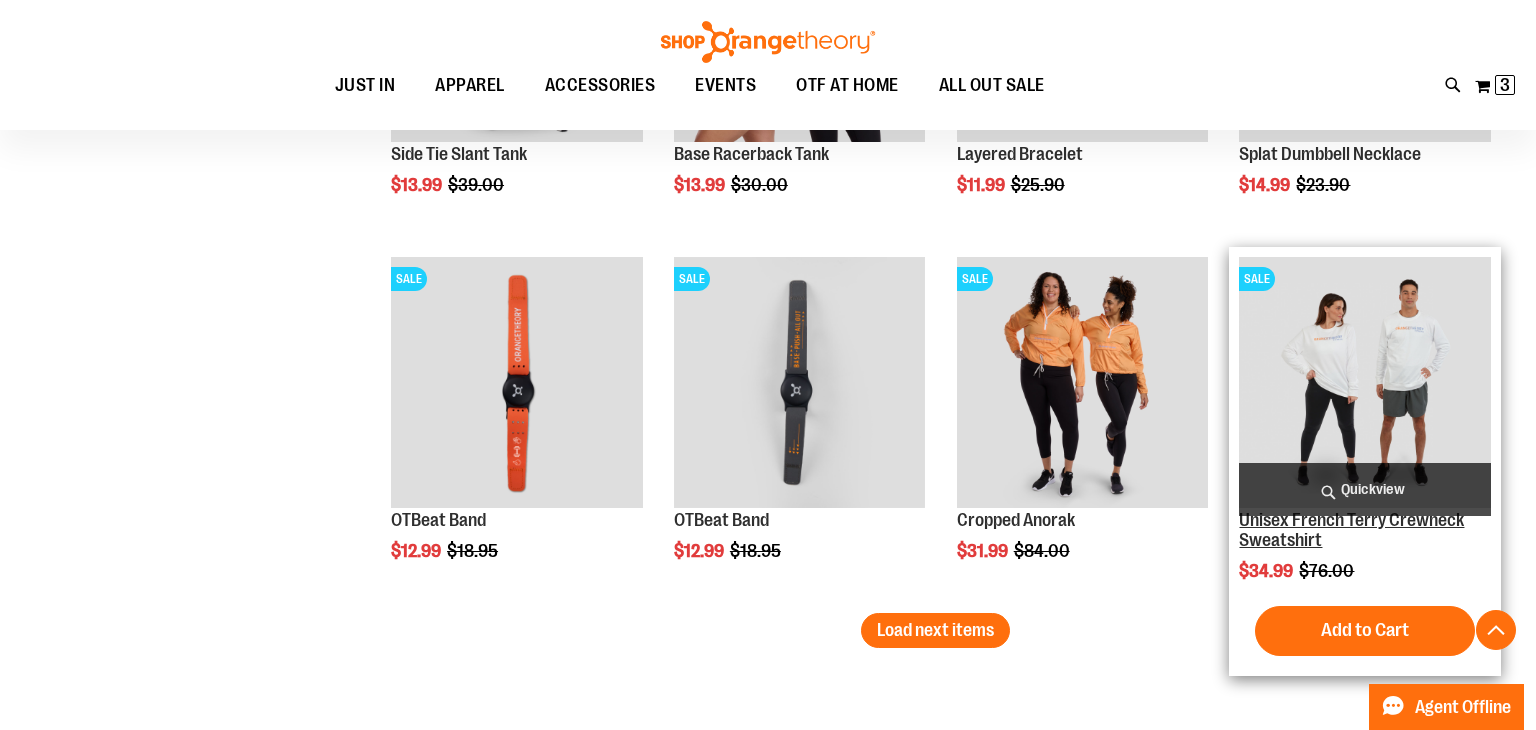 type on "**********" 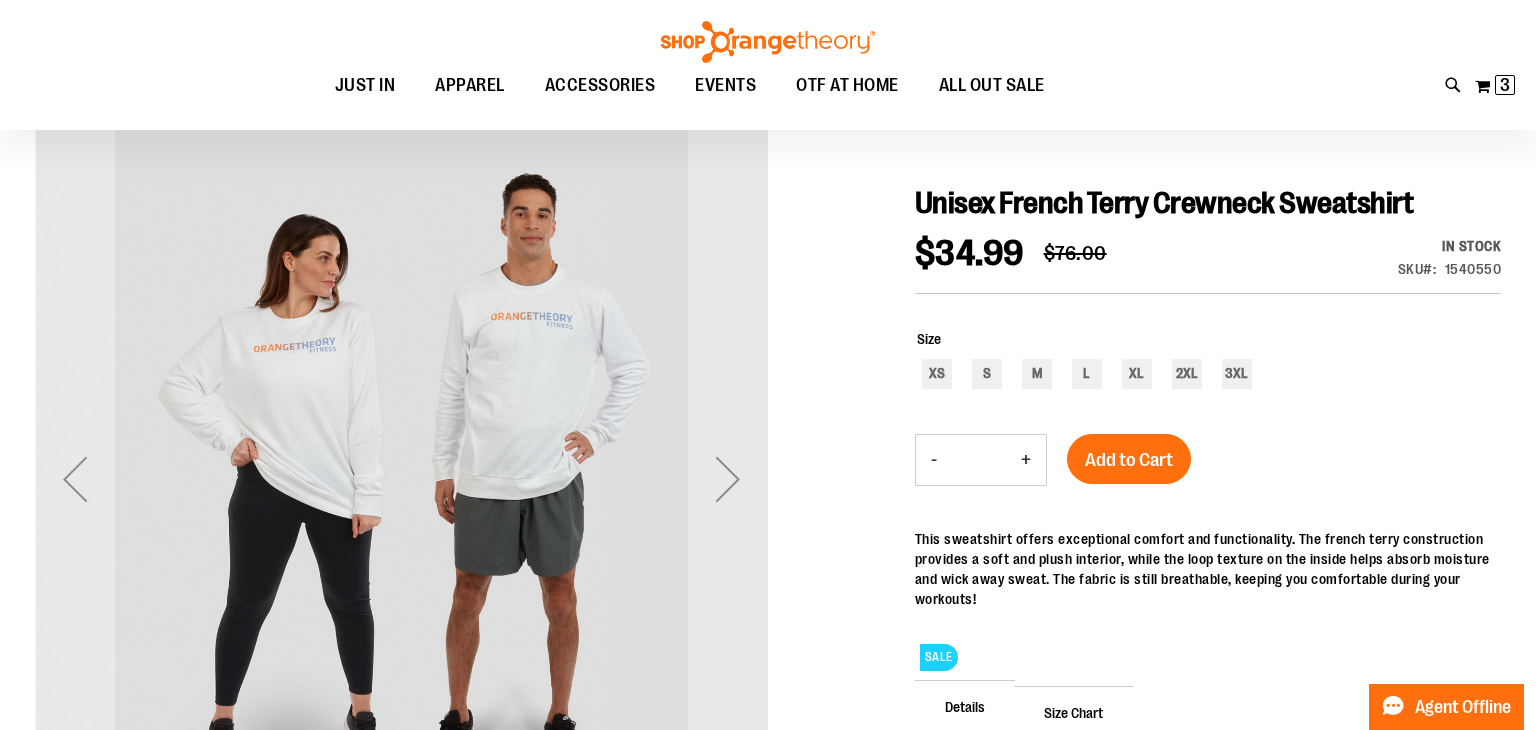scroll, scrollTop: 319, scrollLeft: 0, axis: vertical 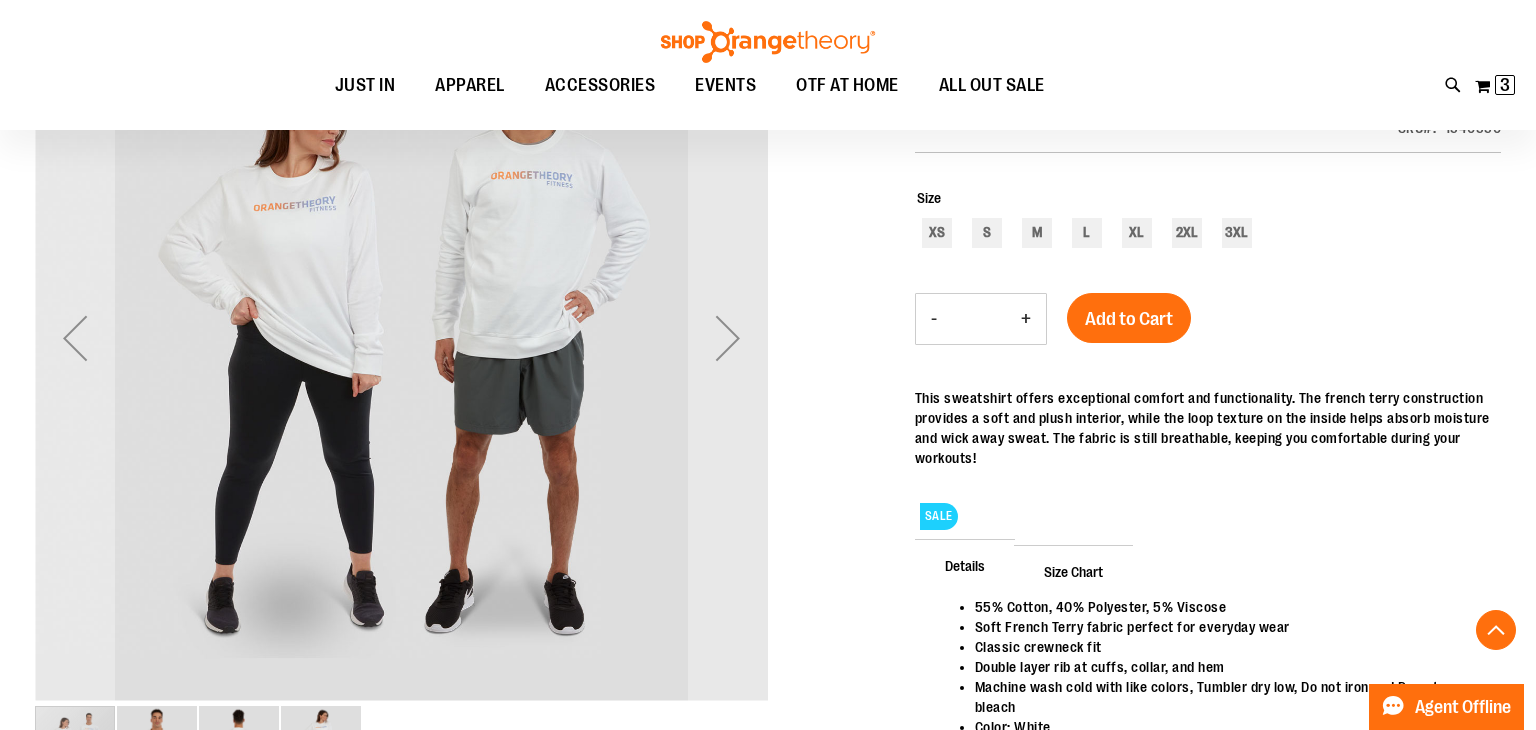 type on "**********" 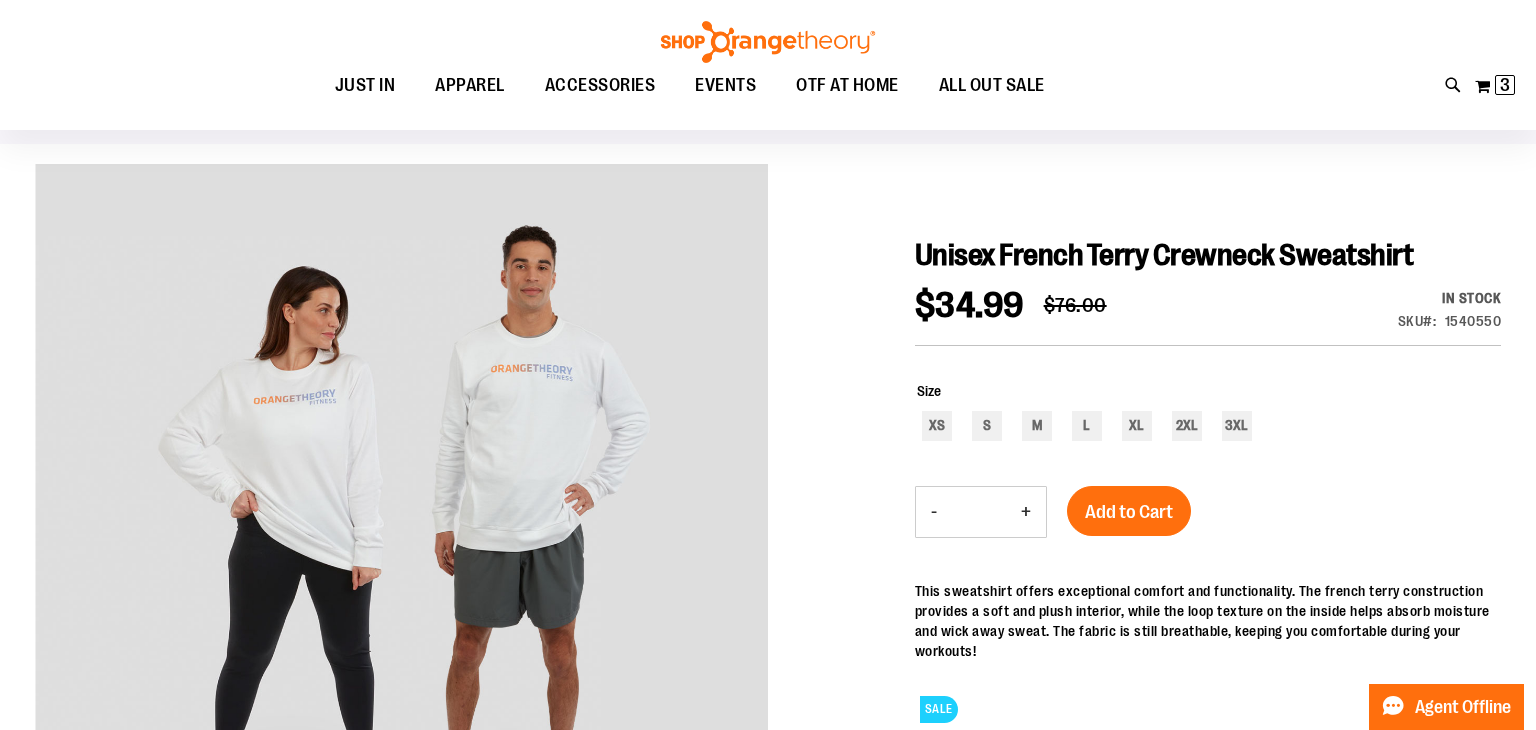 scroll, scrollTop: 120, scrollLeft: 0, axis: vertical 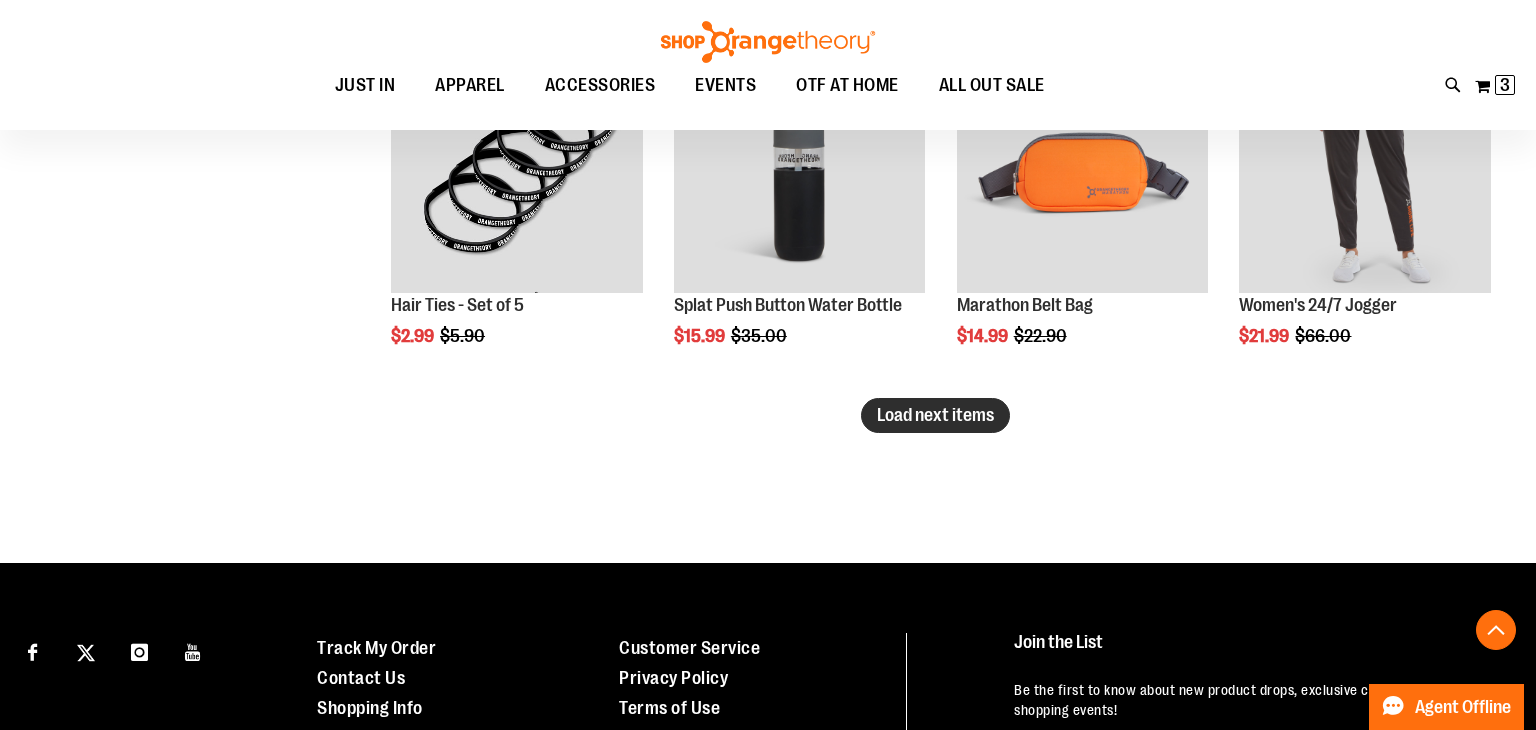 type on "**********" 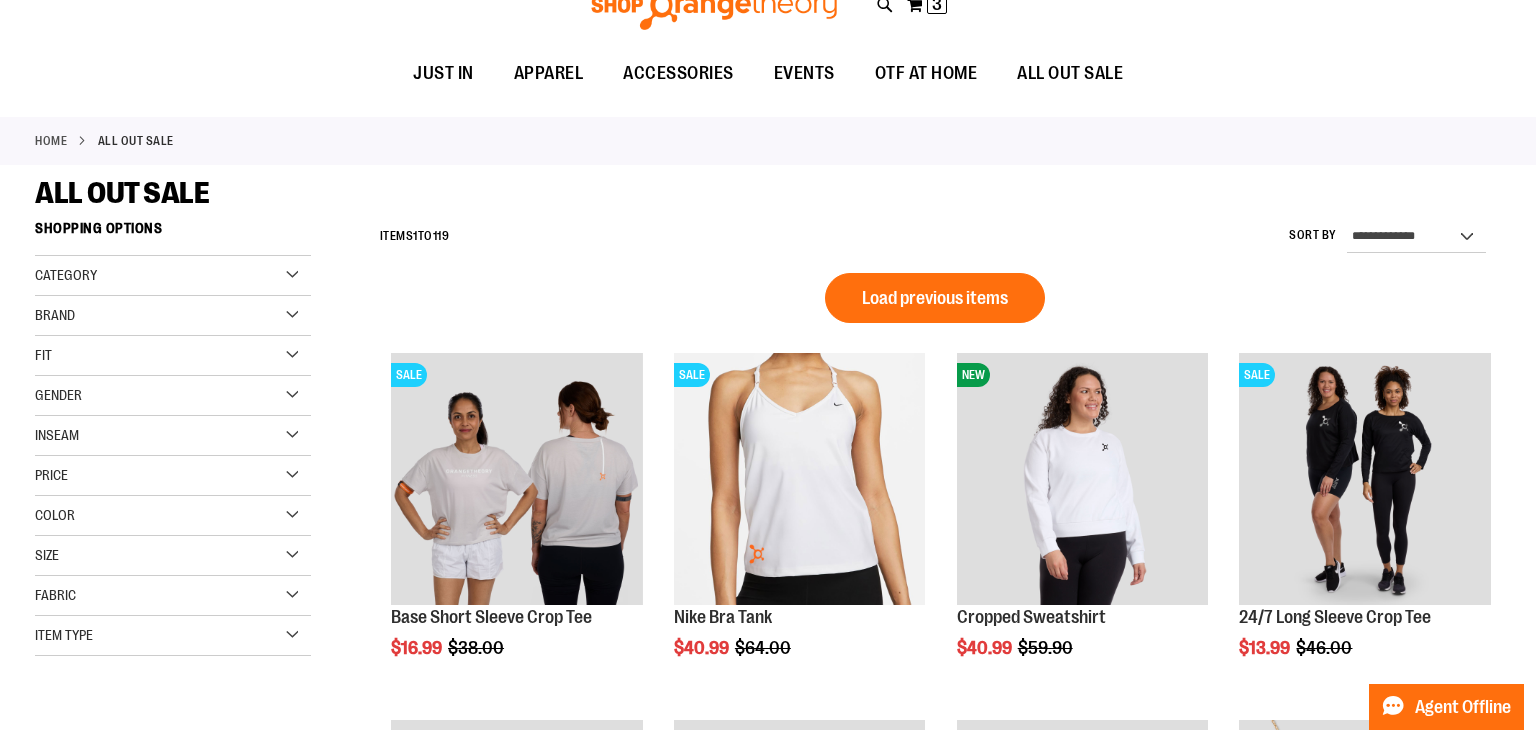 scroll, scrollTop: 0, scrollLeft: 0, axis: both 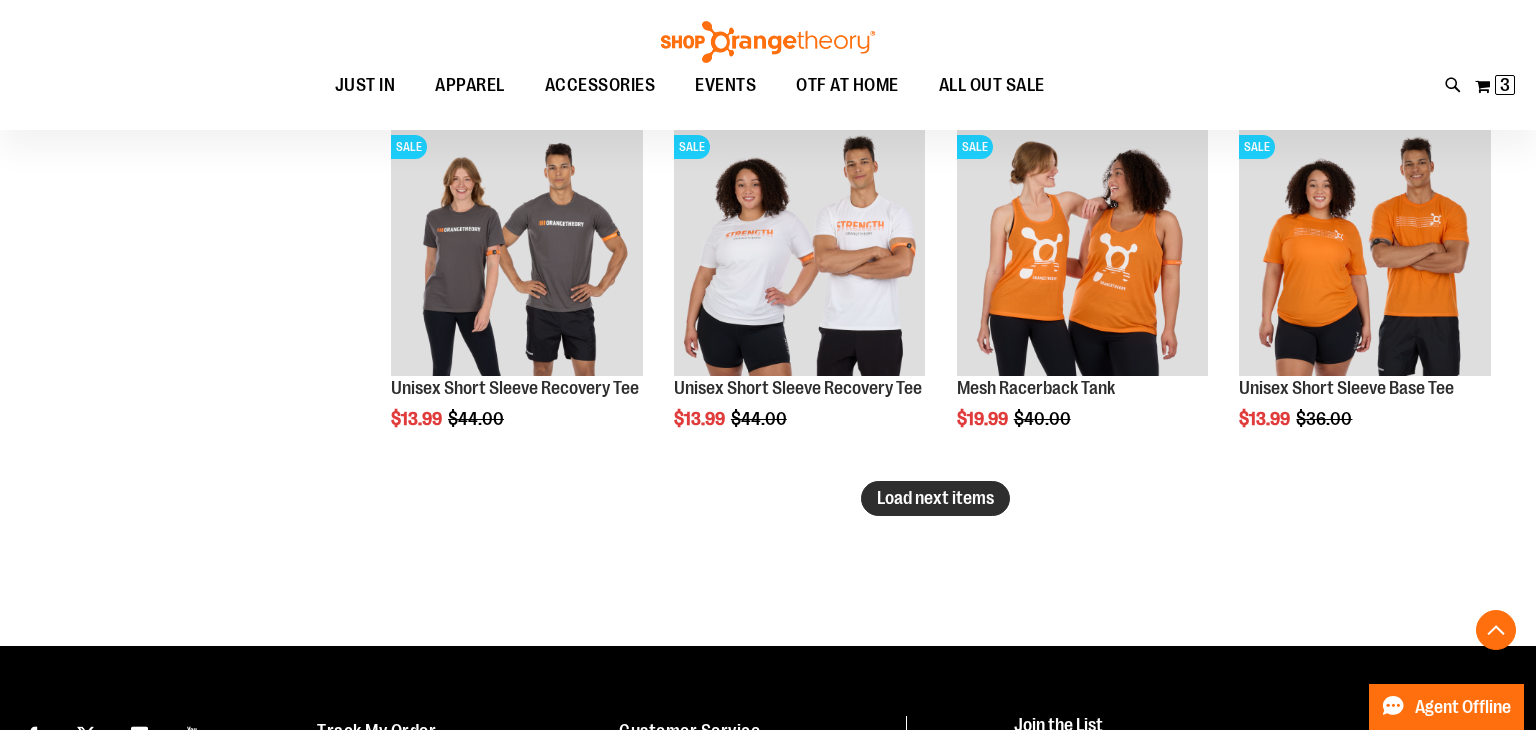click on "Load next items" at bounding box center (935, 498) 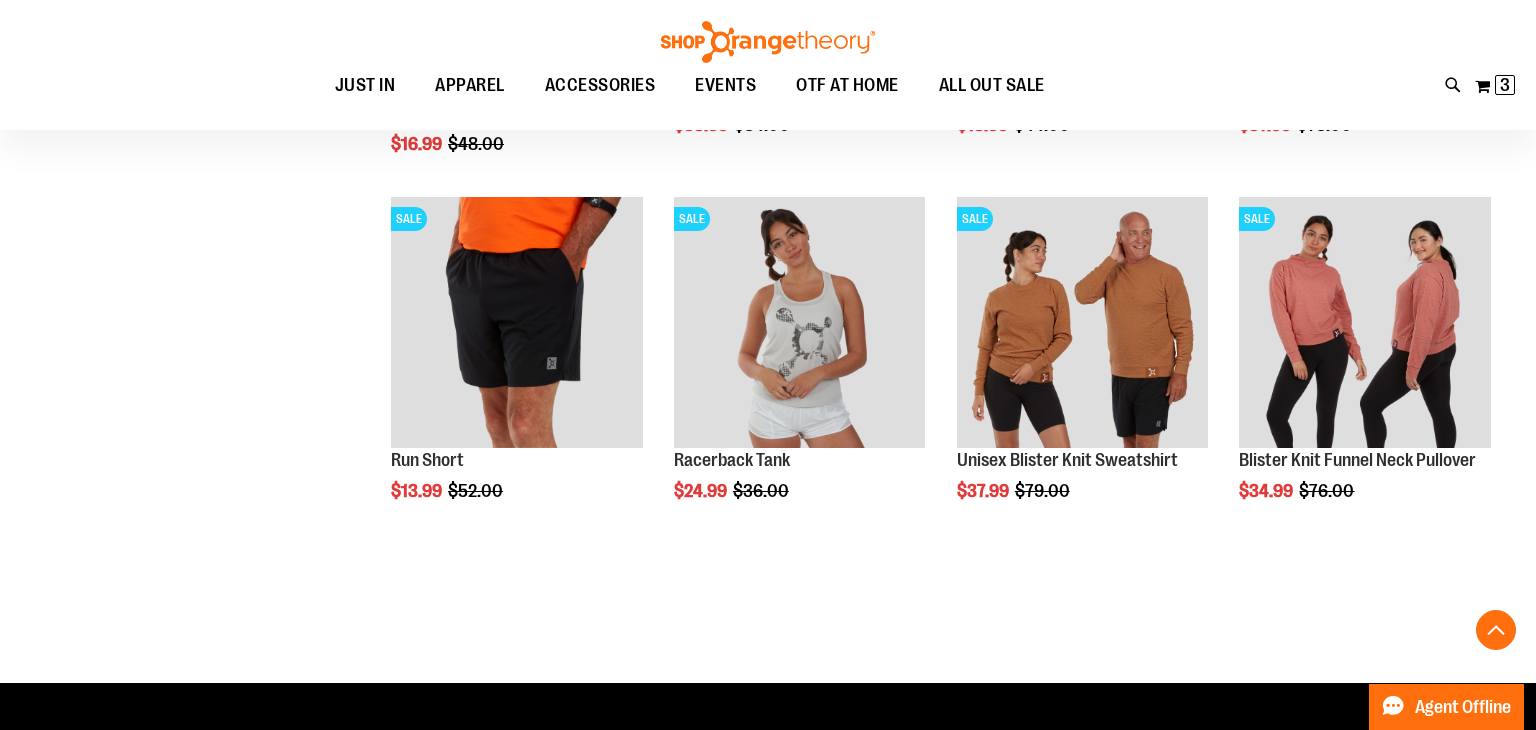 scroll, scrollTop: 5390, scrollLeft: 0, axis: vertical 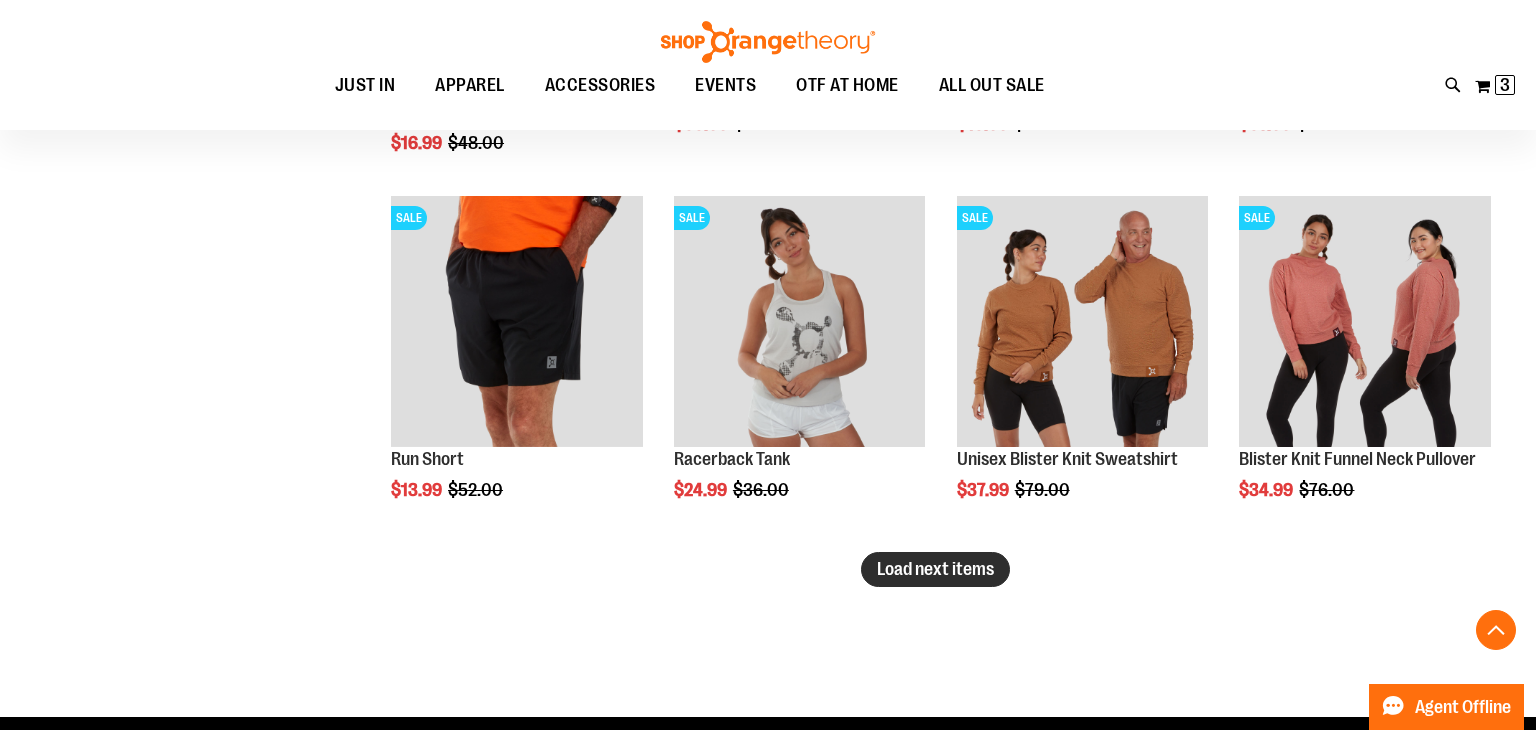 click on "Load next items" at bounding box center [935, 569] 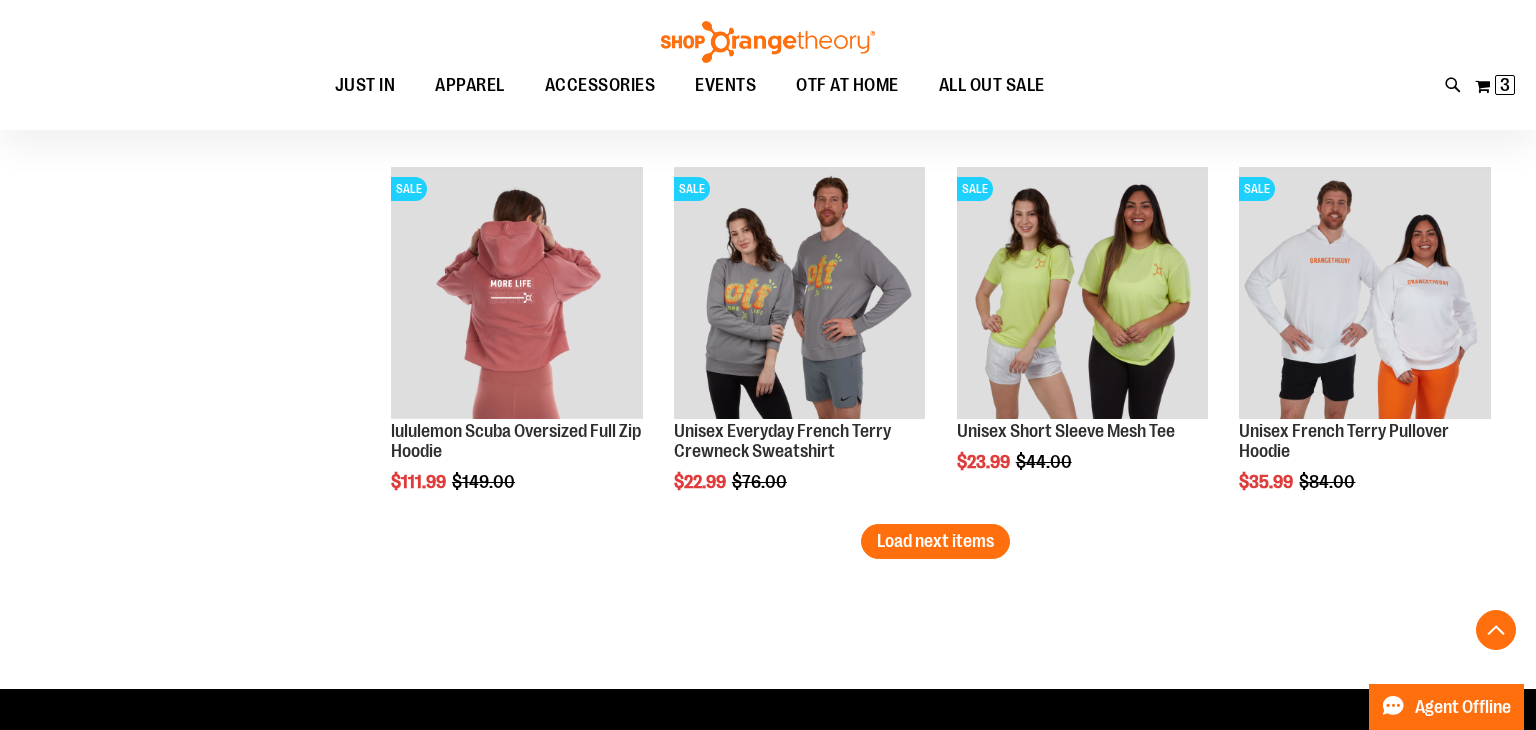 scroll, scrollTop: 6512, scrollLeft: 0, axis: vertical 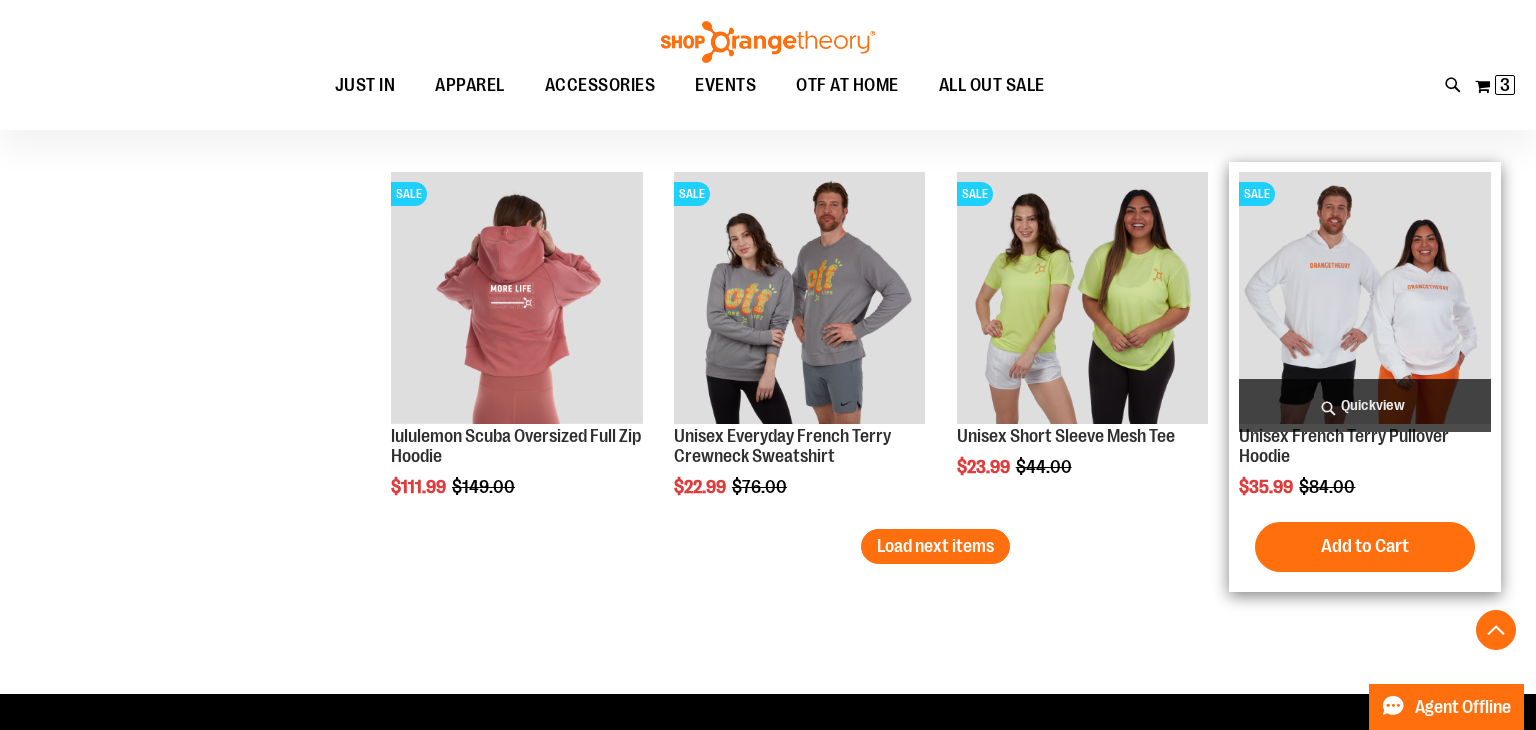 click at bounding box center [1365, 298] 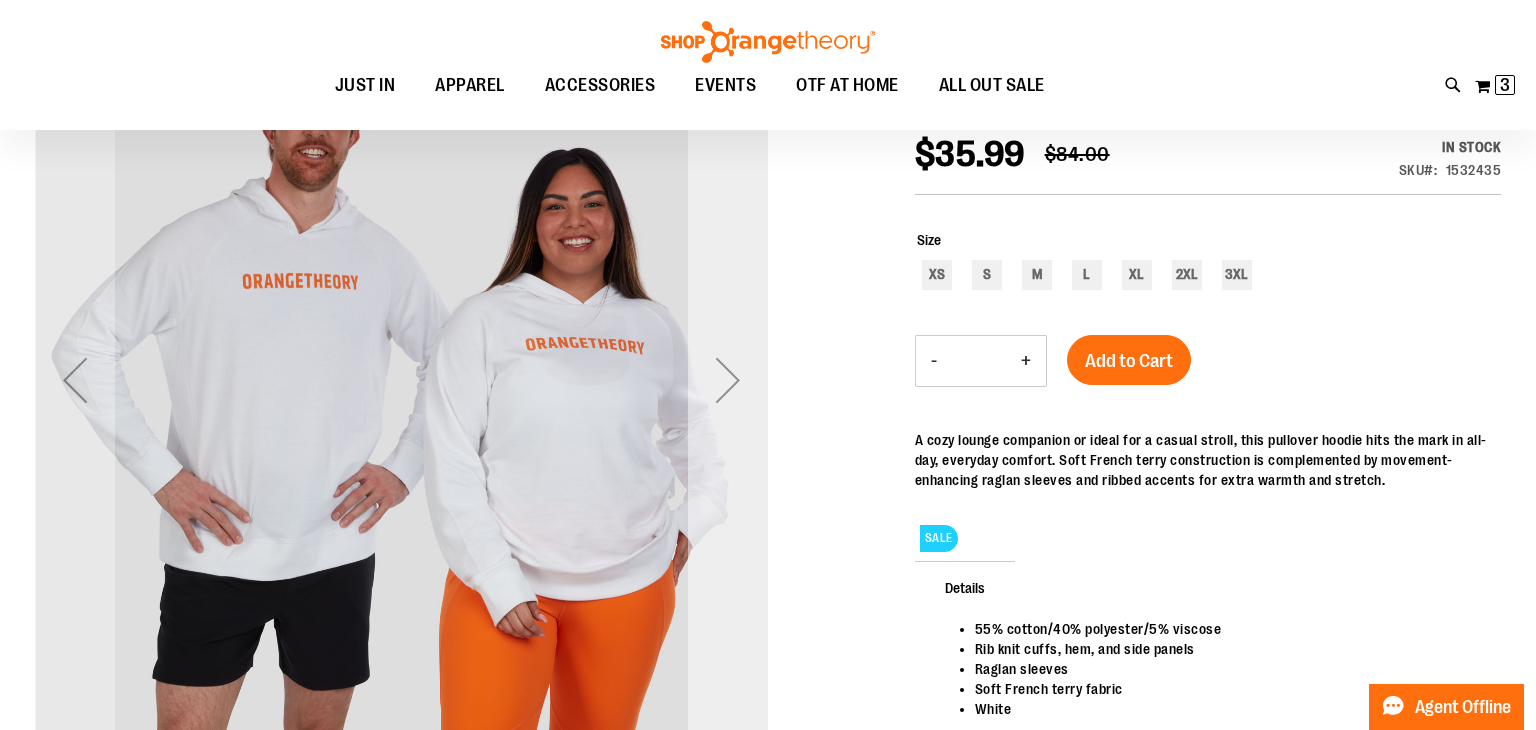 scroll, scrollTop: 272, scrollLeft: 0, axis: vertical 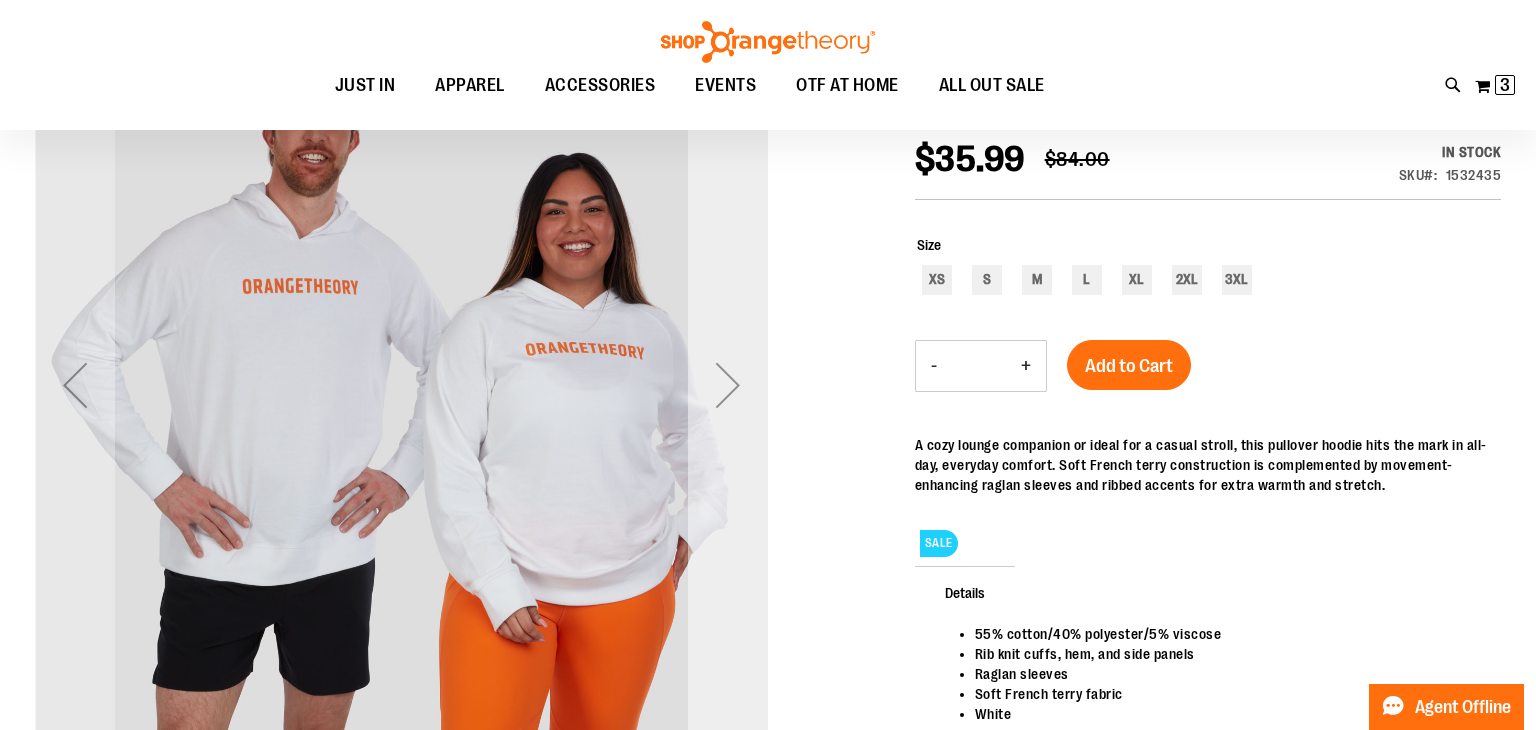 type on "**********" 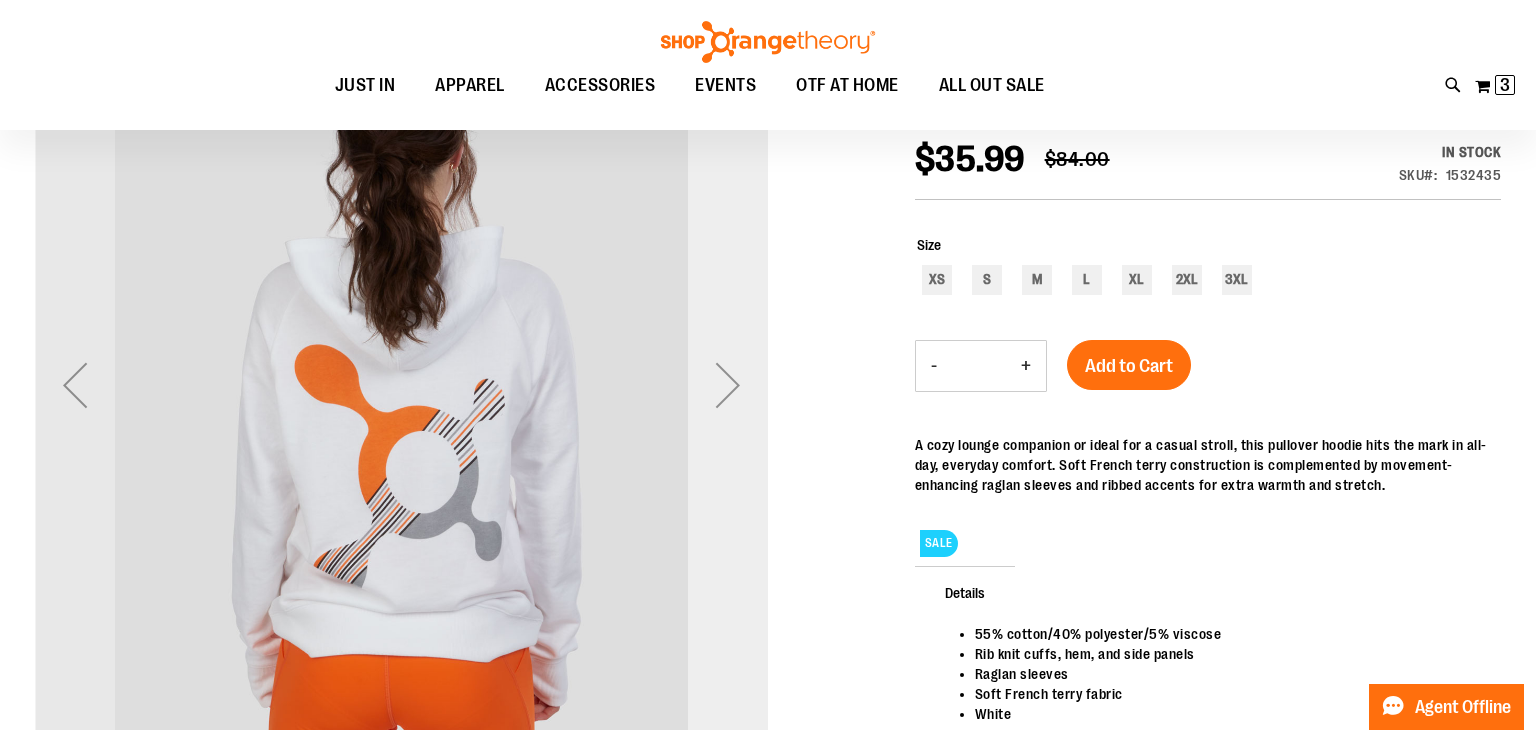 click at bounding box center (728, 385) 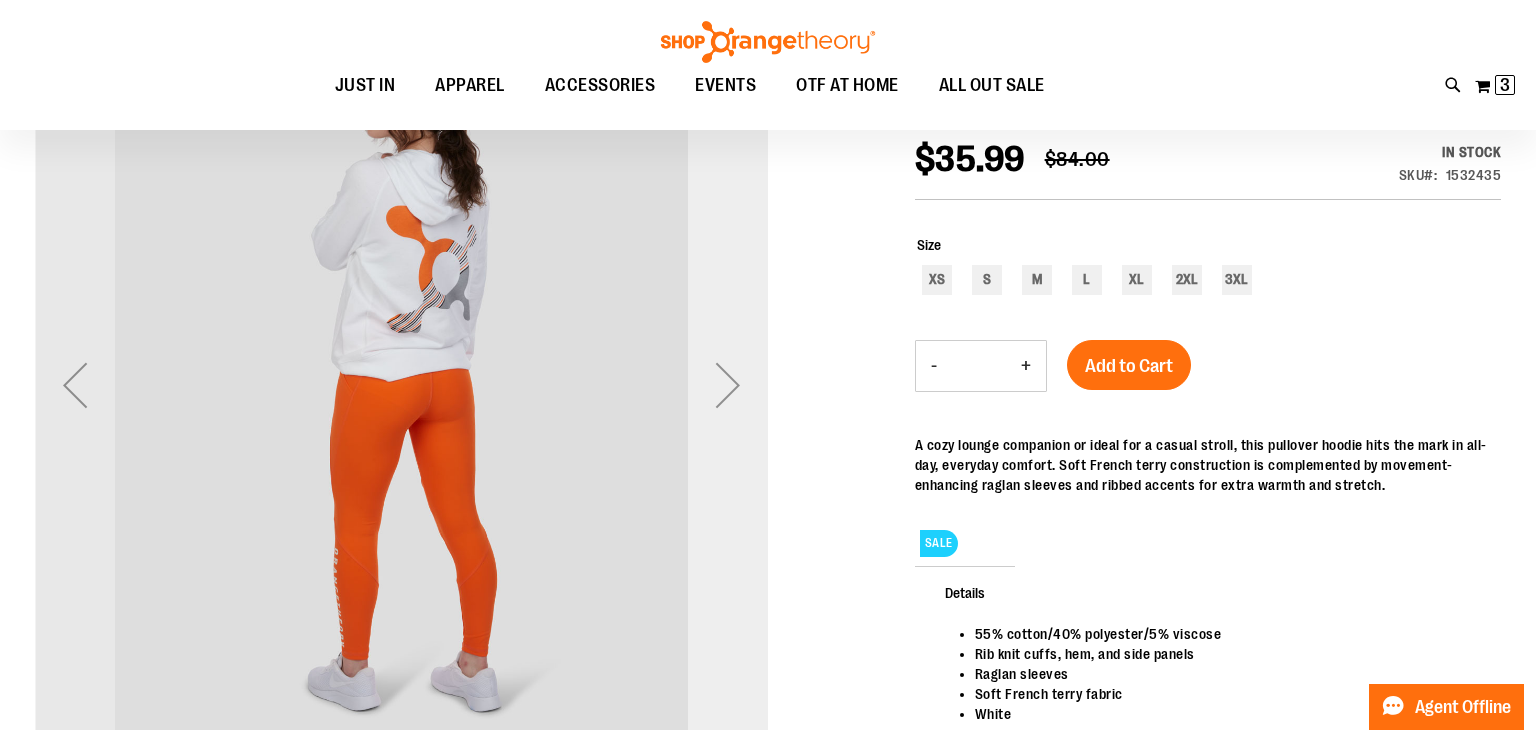click at bounding box center [728, 385] 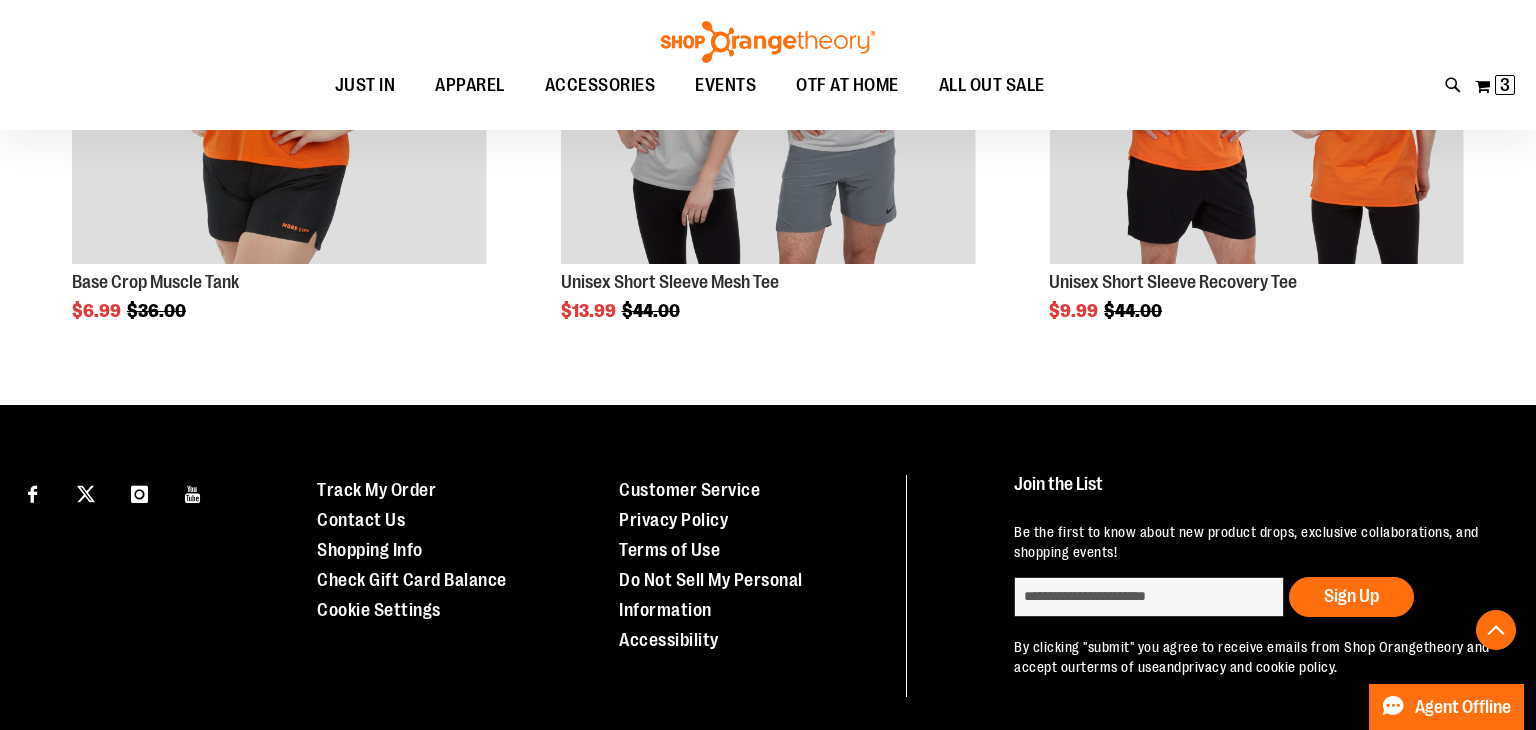 scroll, scrollTop: 1455, scrollLeft: 0, axis: vertical 